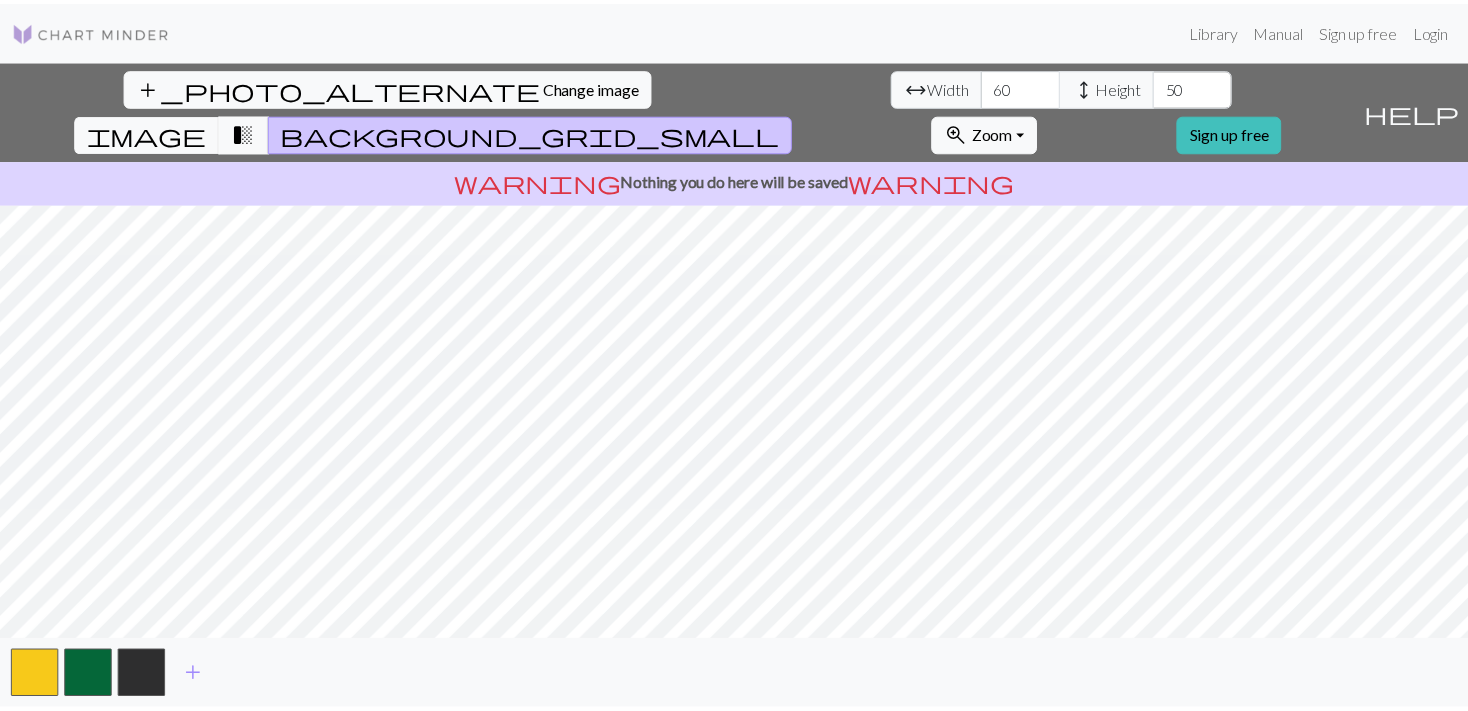scroll, scrollTop: 0, scrollLeft: 0, axis: both 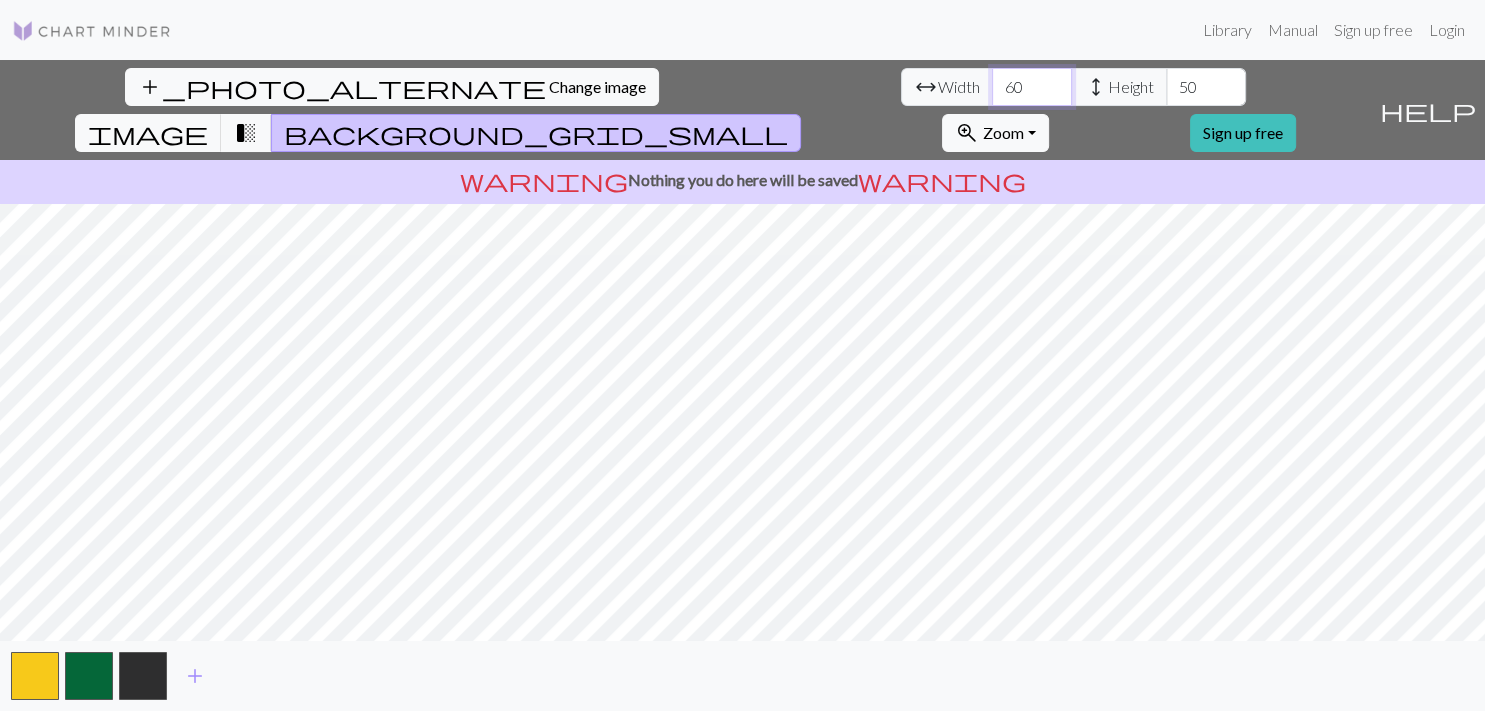 click on "60" at bounding box center (1032, 87) 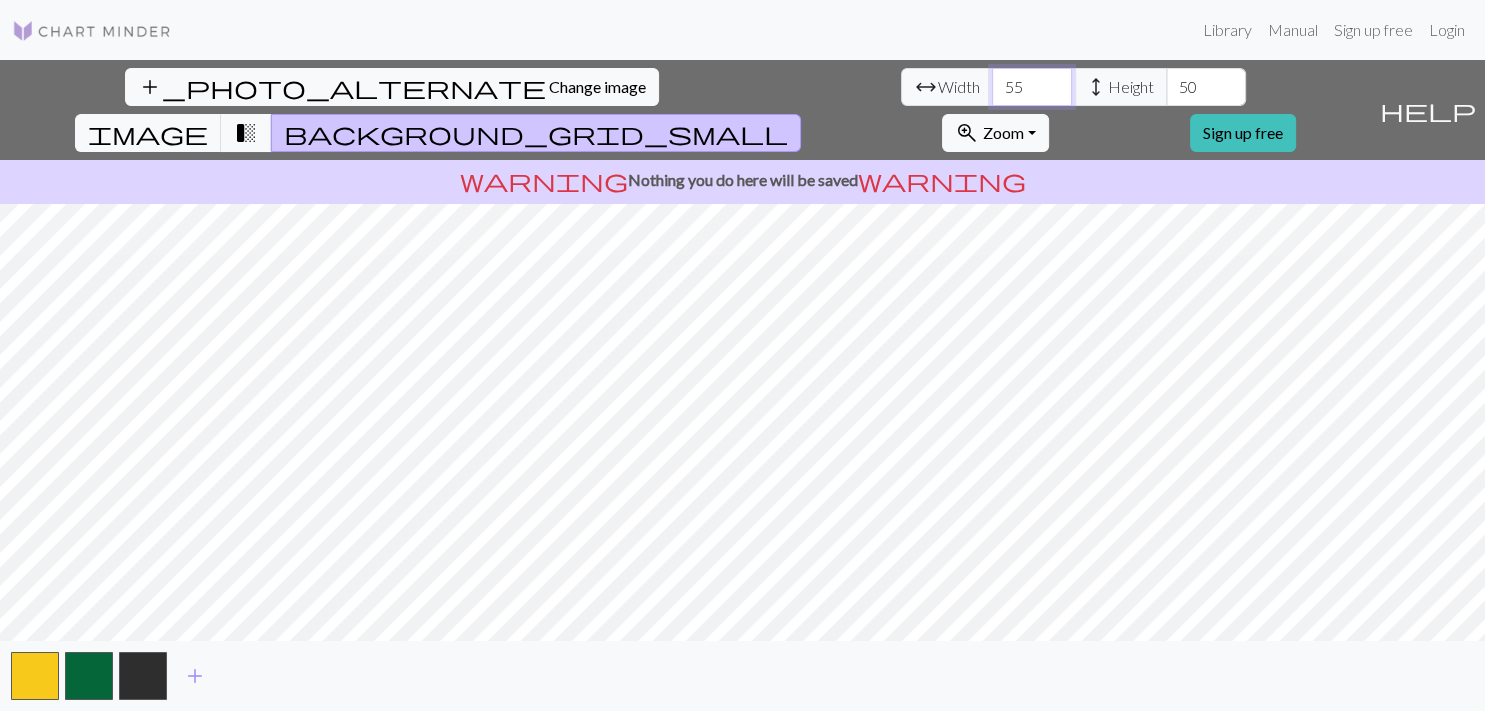 type on "55" 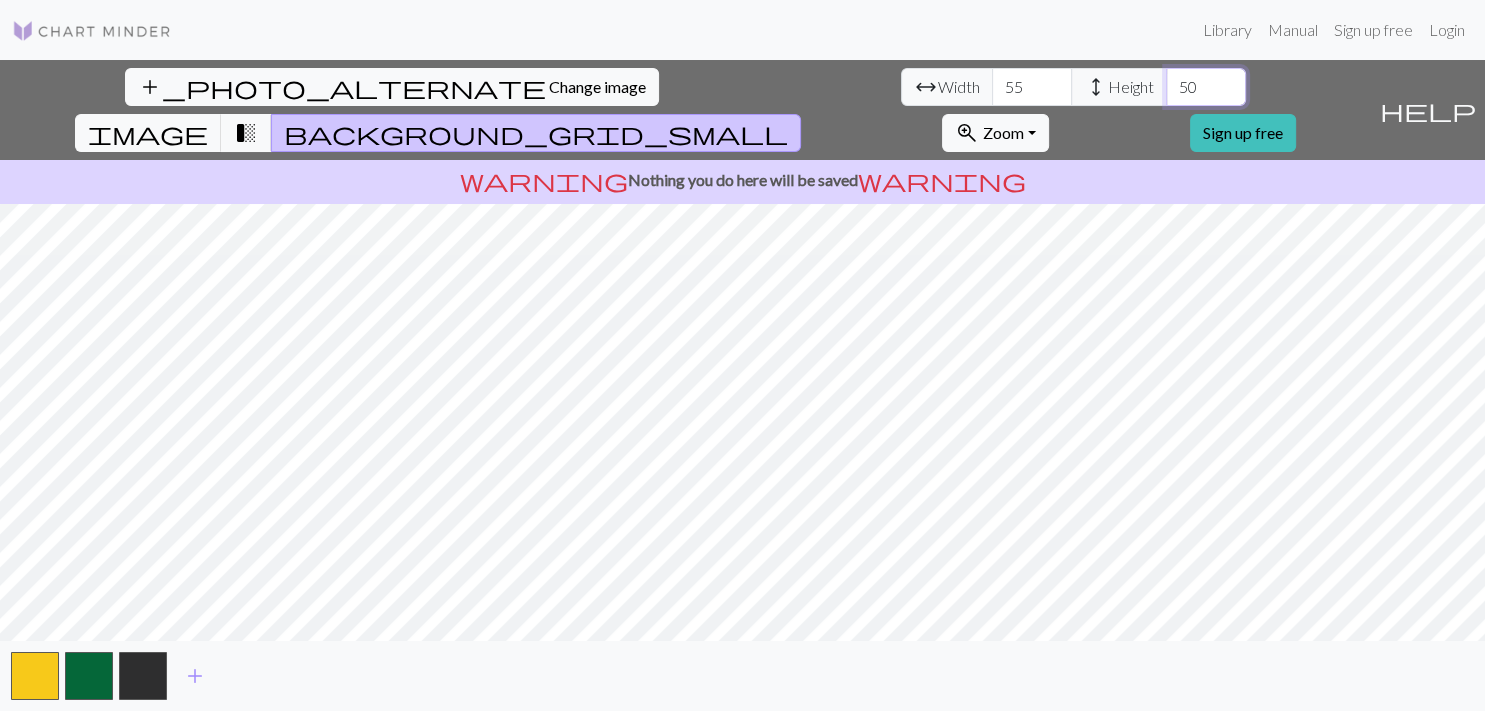 click on "50" at bounding box center (1206, 87) 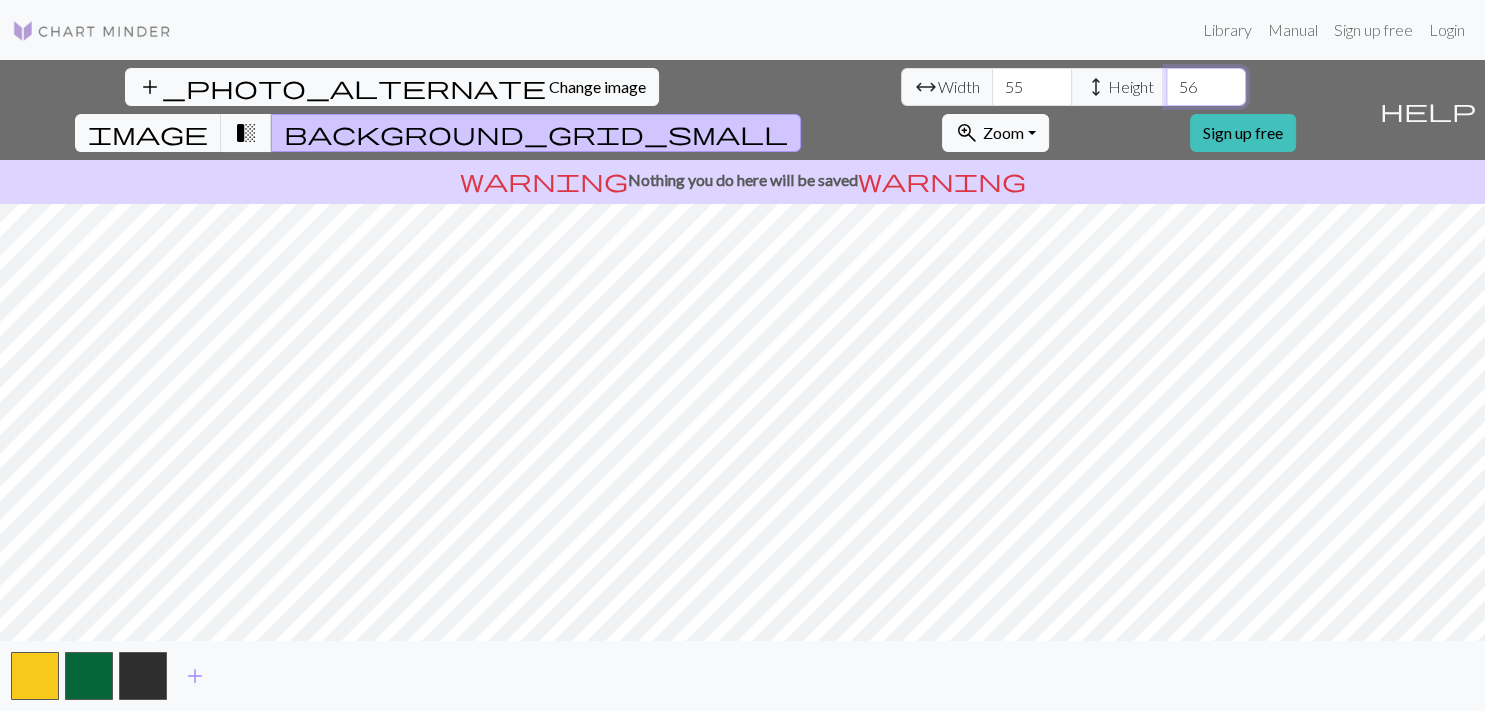 type on "56" 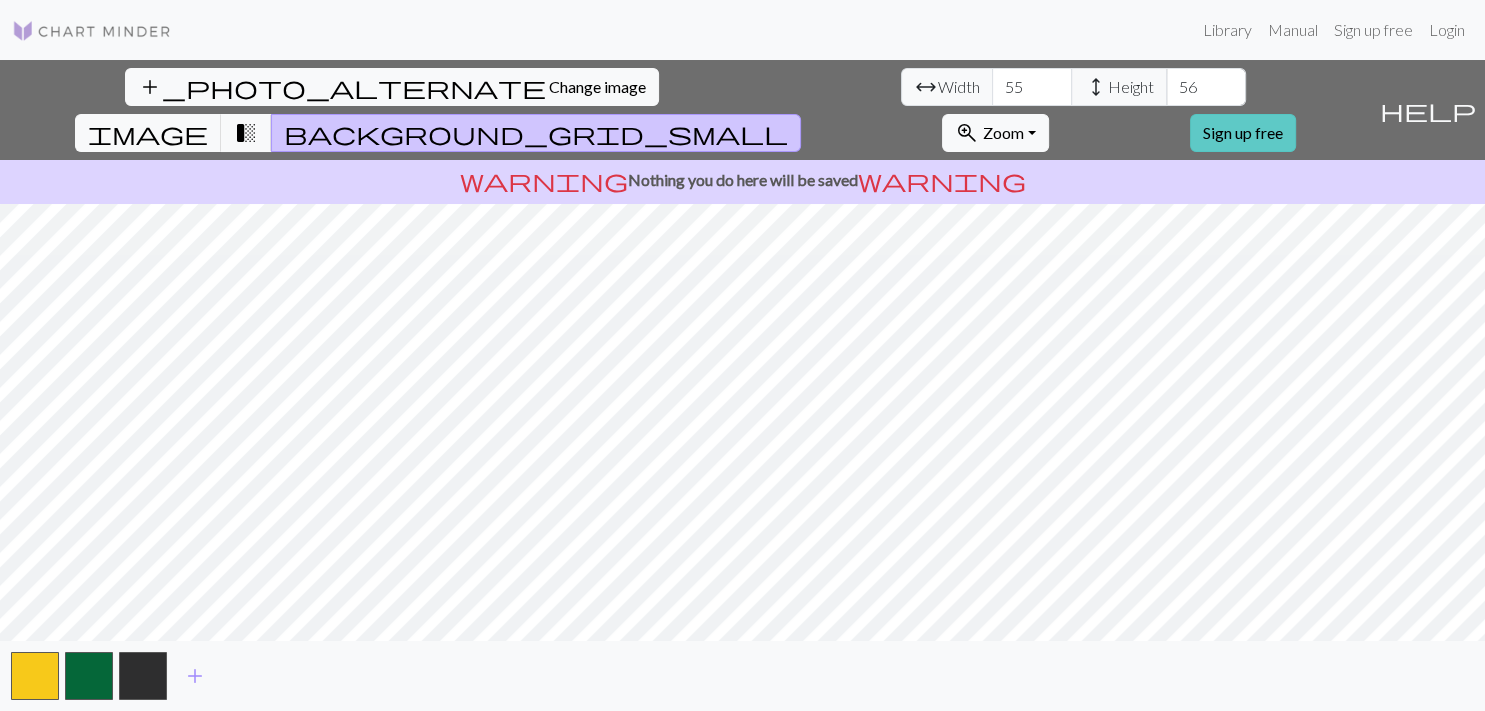 click on "Sign up free" at bounding box center [1243, 133] 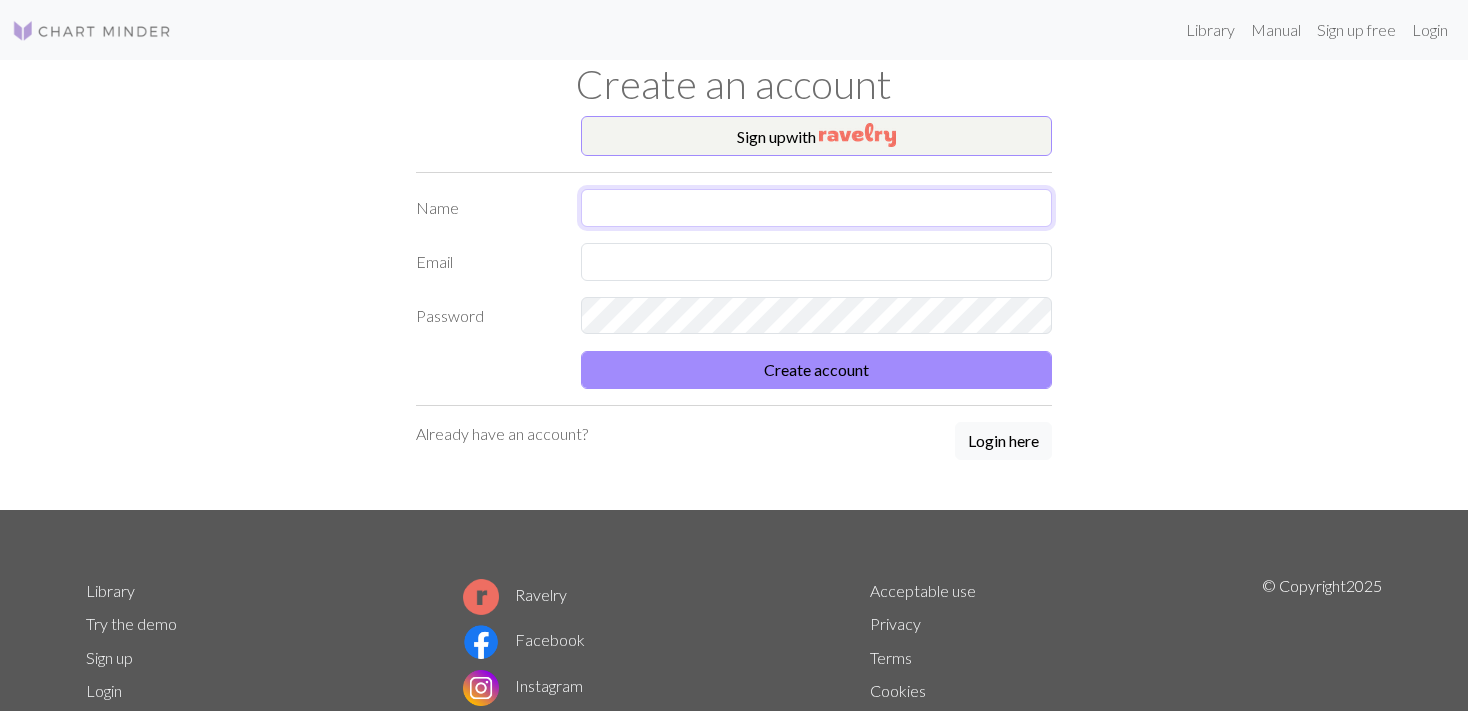 click at bounding box center [816, 208] 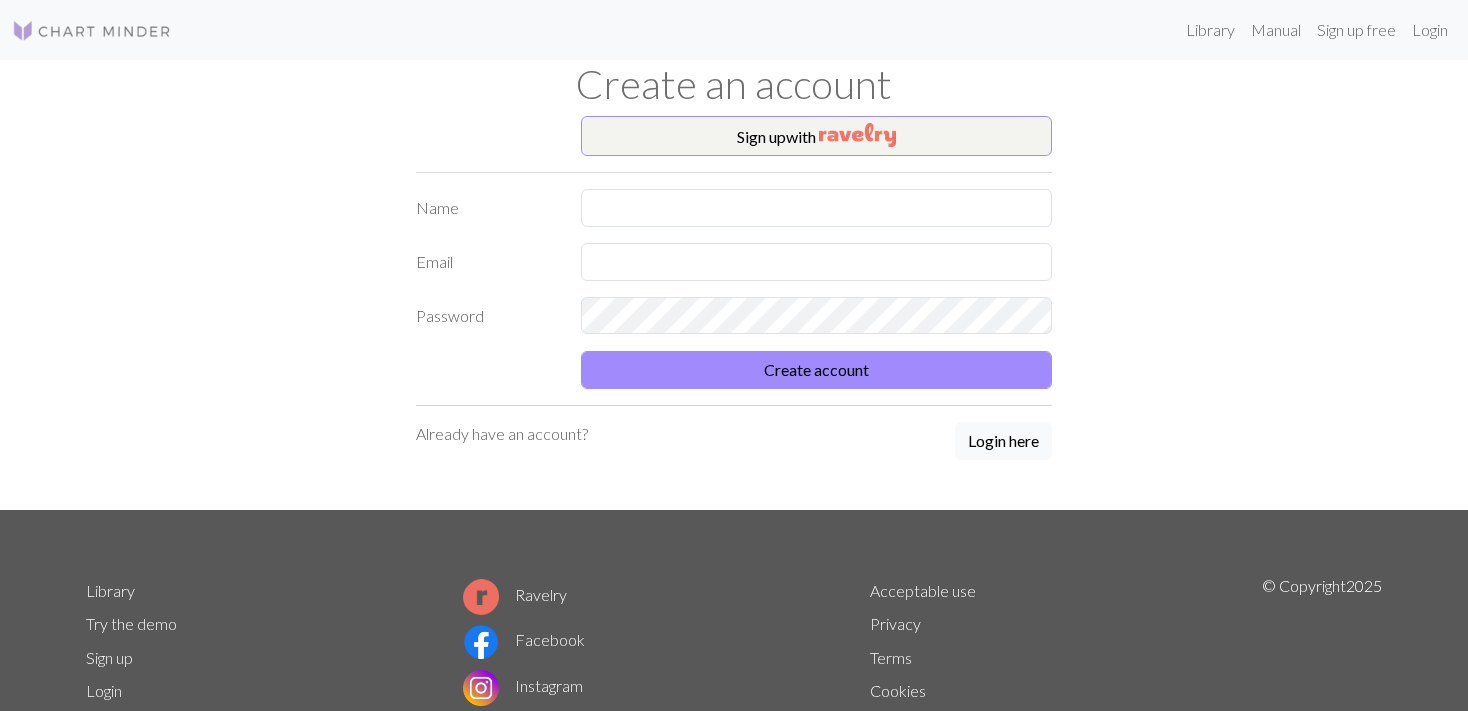 click at bounding box center (816, 208) 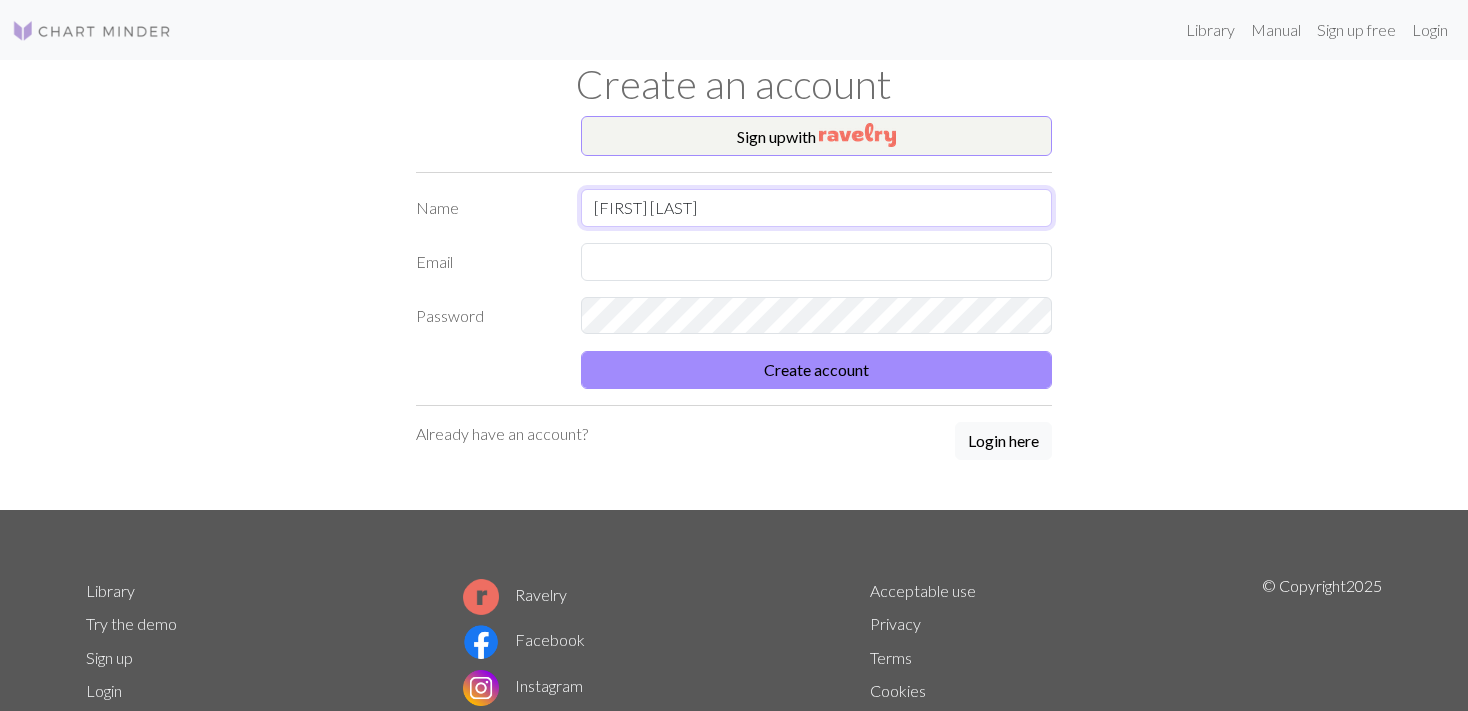 type on "[FIRST] [LAST]" 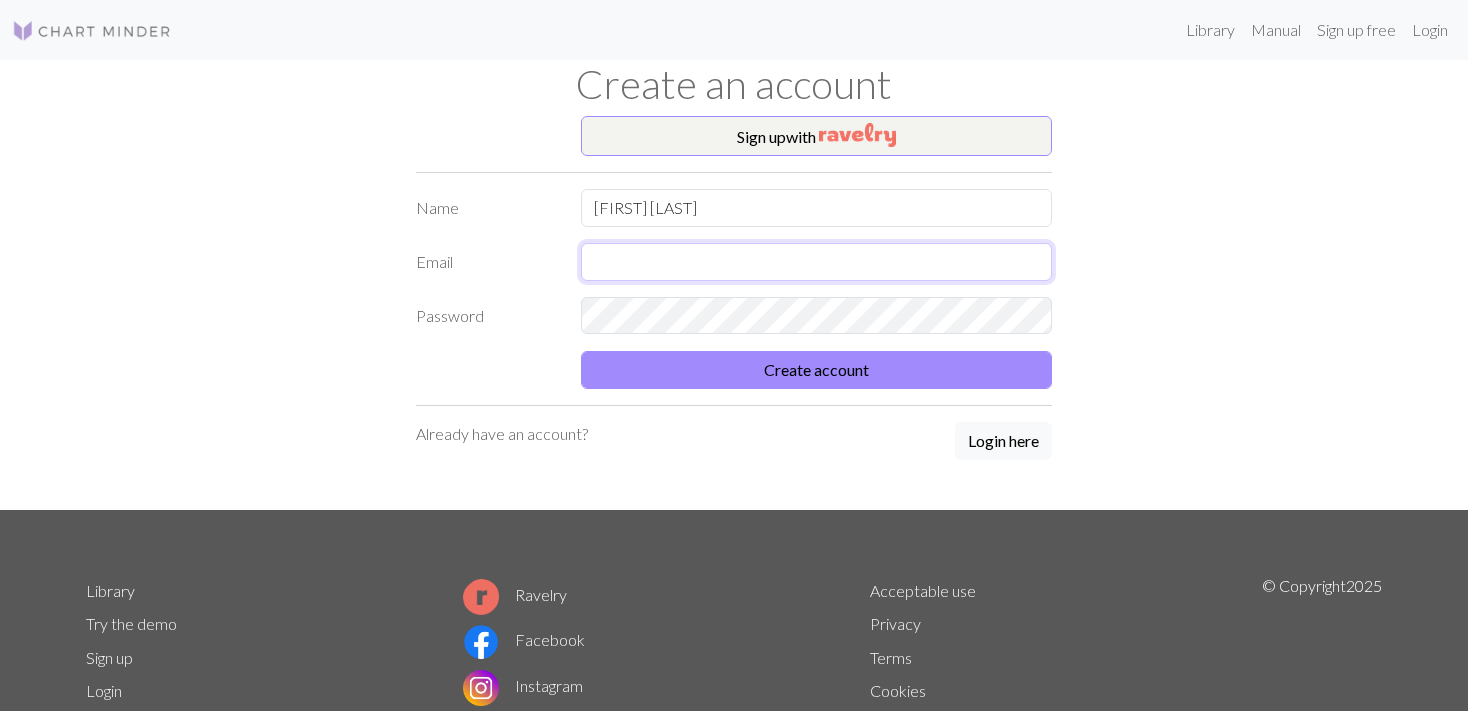 click at bounding box center [816, 262] 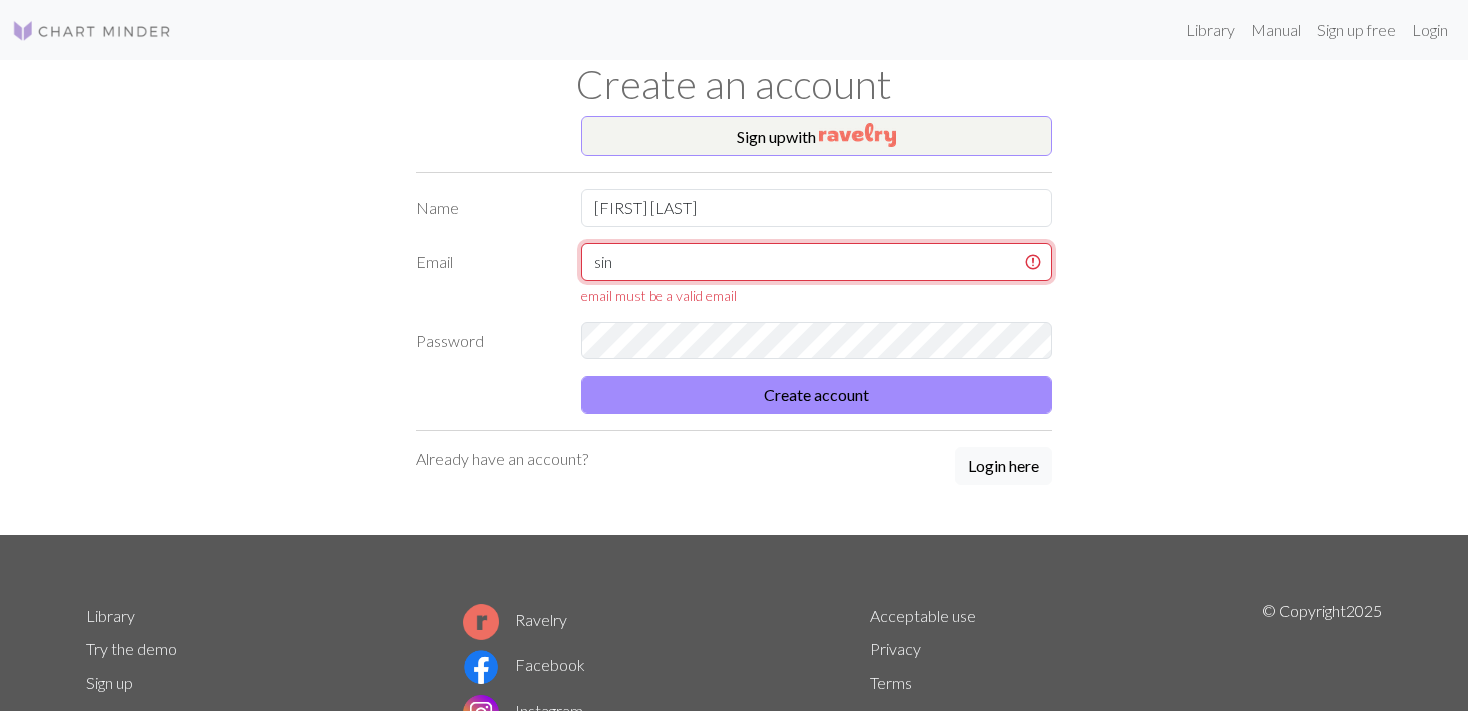 click on "sin" at bounding box center (816, 262) 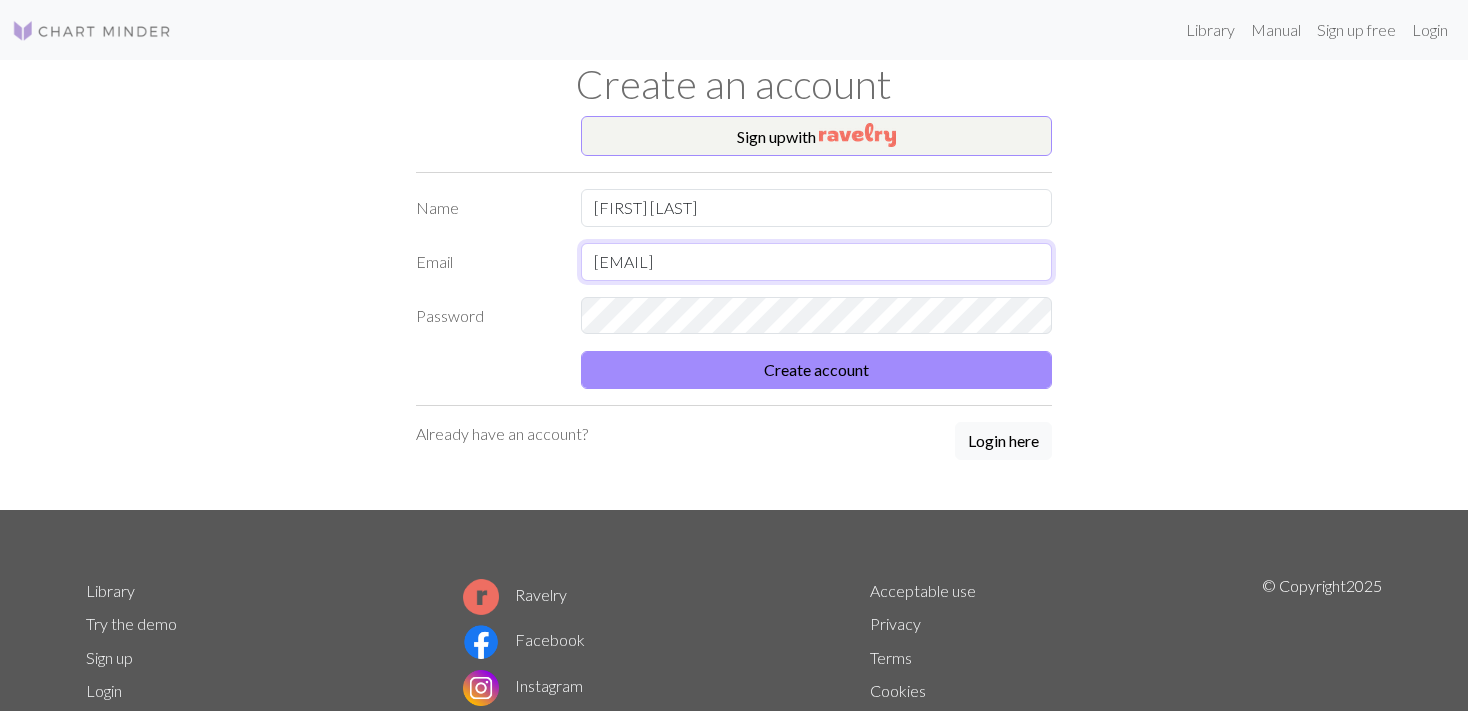 type on "[EMAIL]" 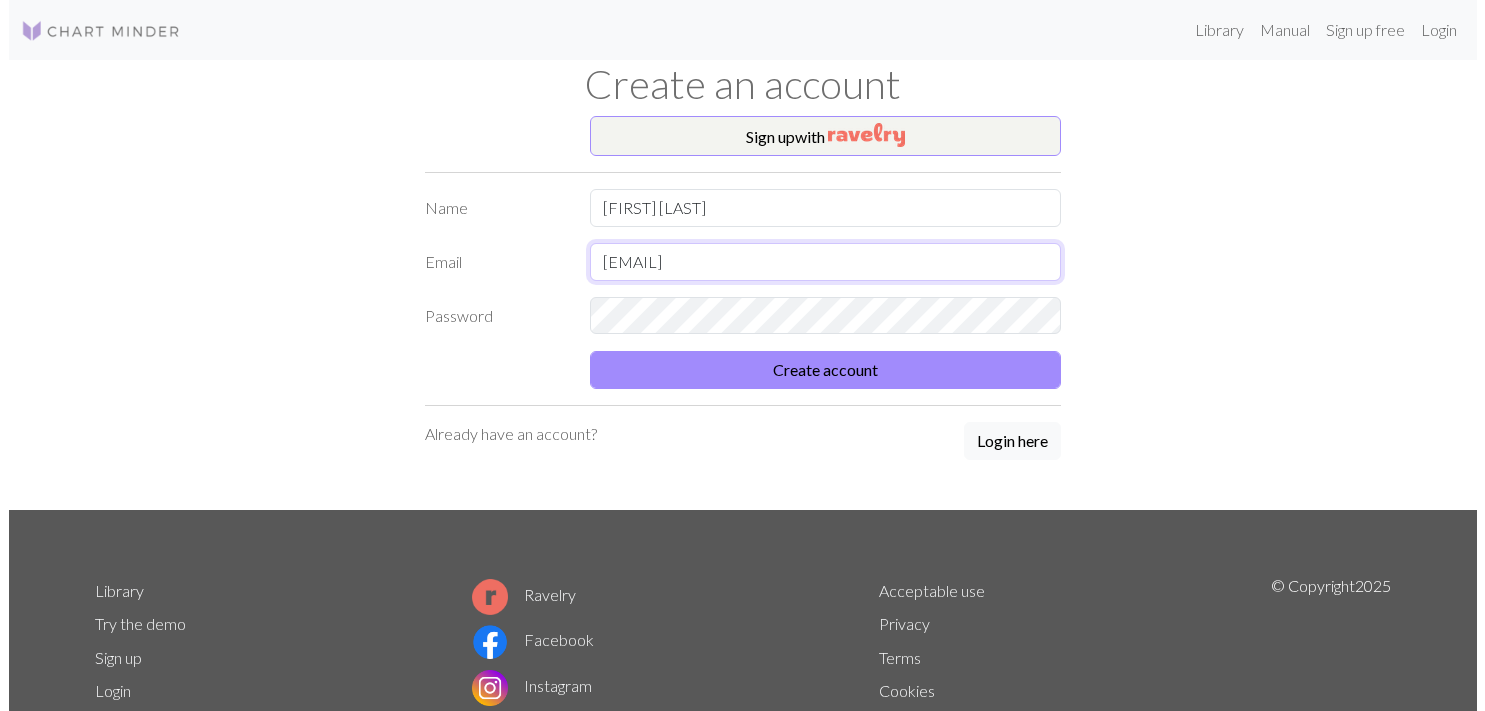 scroll, scrollTop: 0, scrollLeft: 0, axis: both 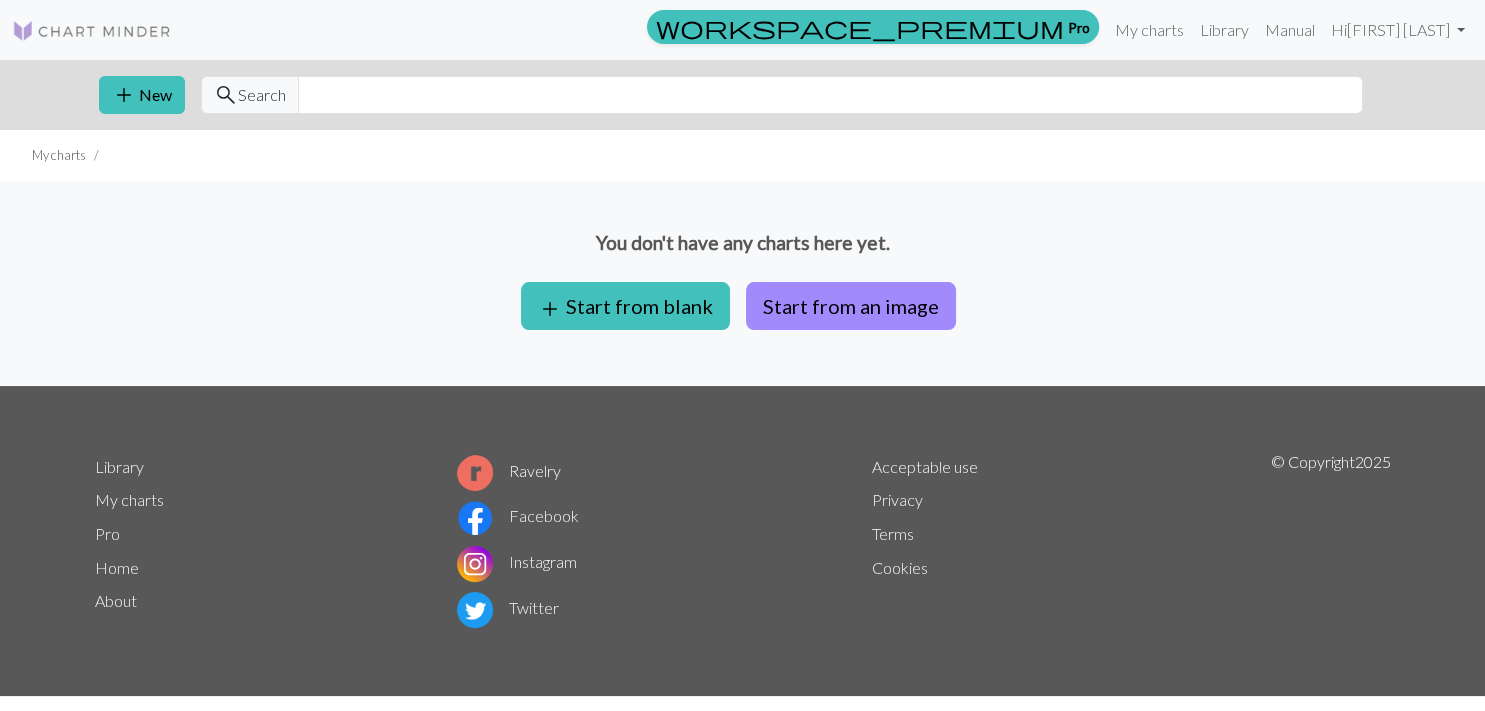 drag, startPoint x: 650, startPoint y: 312, endPoint x: 763, endPoint y: 278, distance: 118.004234 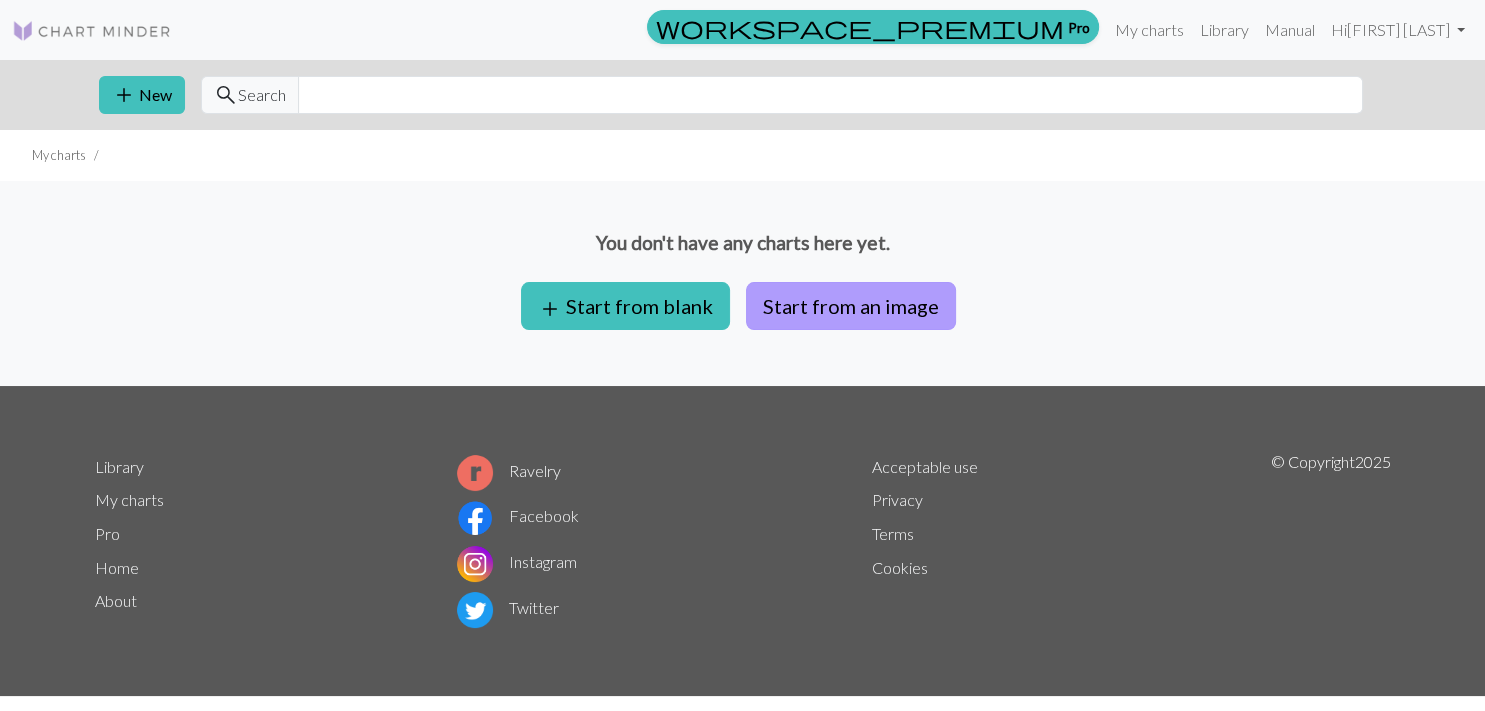 click on "Start from an image" at bounding box center [851, 306] 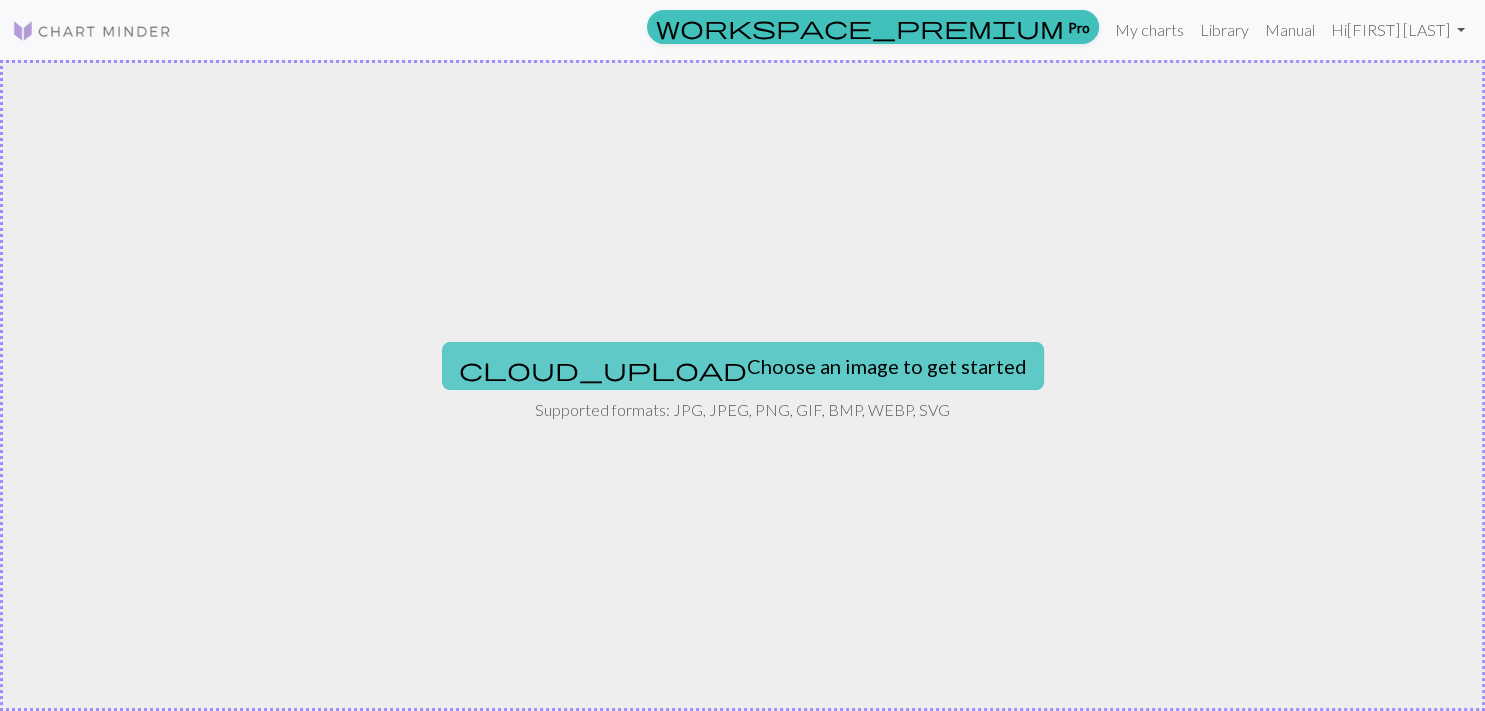 click on "cloud_upload  Choose an image to get started" at bounding box center (743, 366) 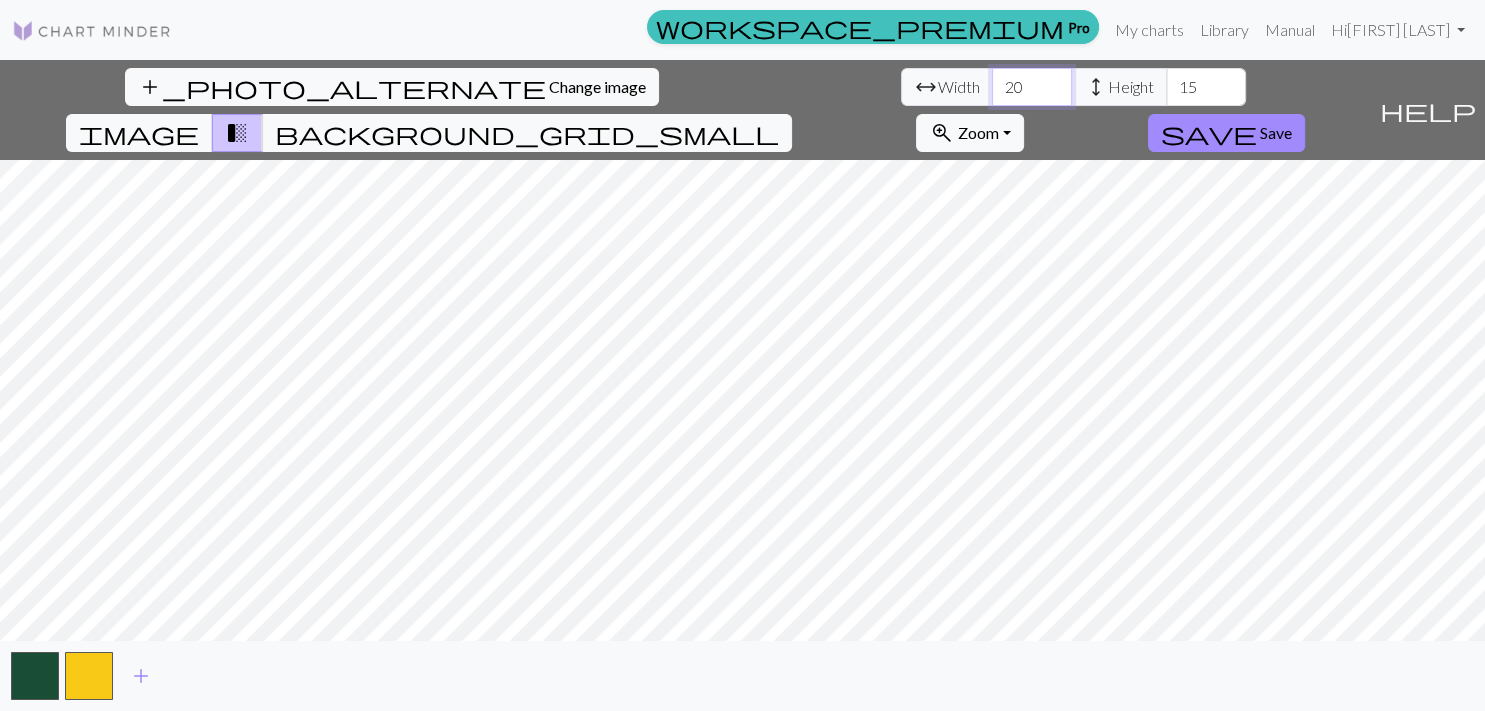 drag, startPoint x: 462, startPoint y: 94, endPoint x: 416, endPoint y: 93, distance: 46.010868 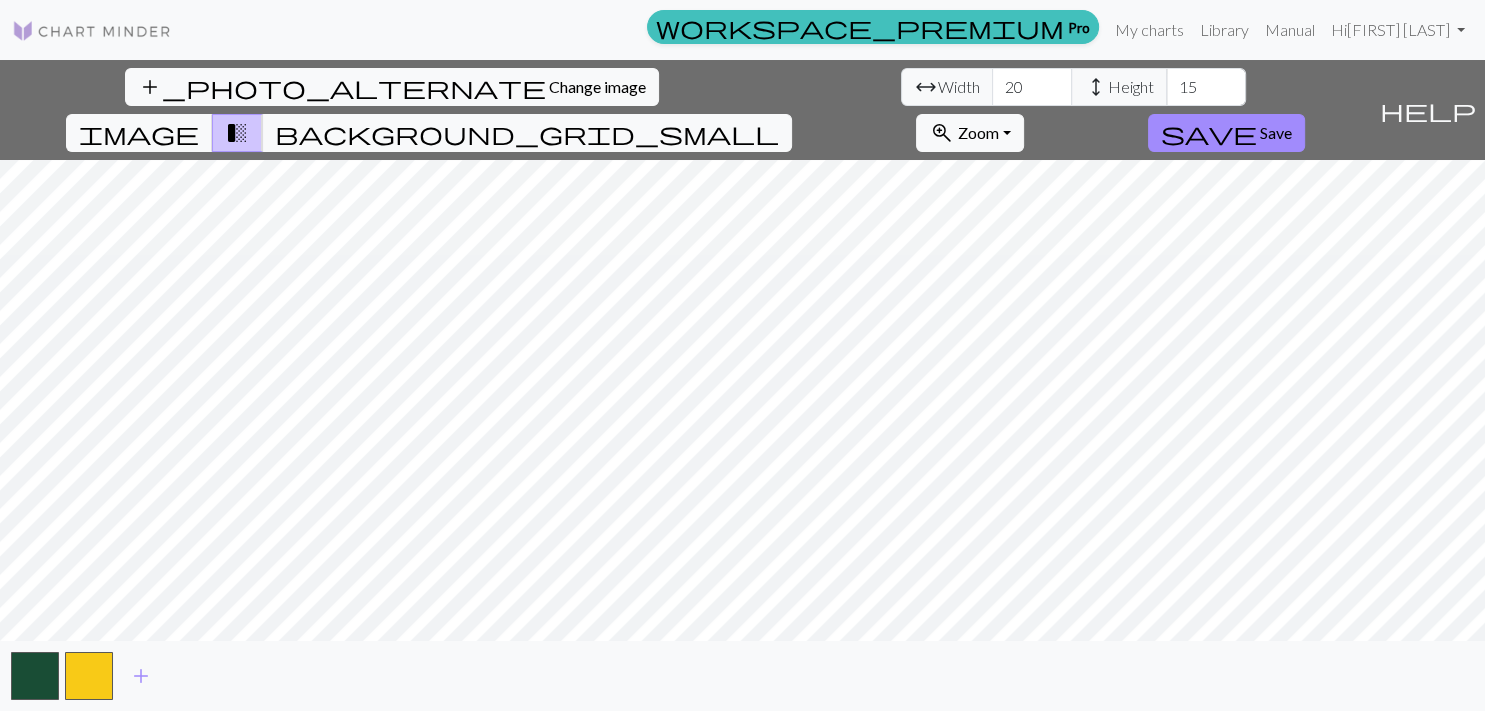 click on "add_photo_alternate   Change image arrow_range   Width 20 height   Height 15 image transition_fade background_grid_small zoom_in Zoom Zoom Fit all Fit width Fit height 50% 100% 150% 200% save   Save help Show me around add" at bounding box center (742, 385) 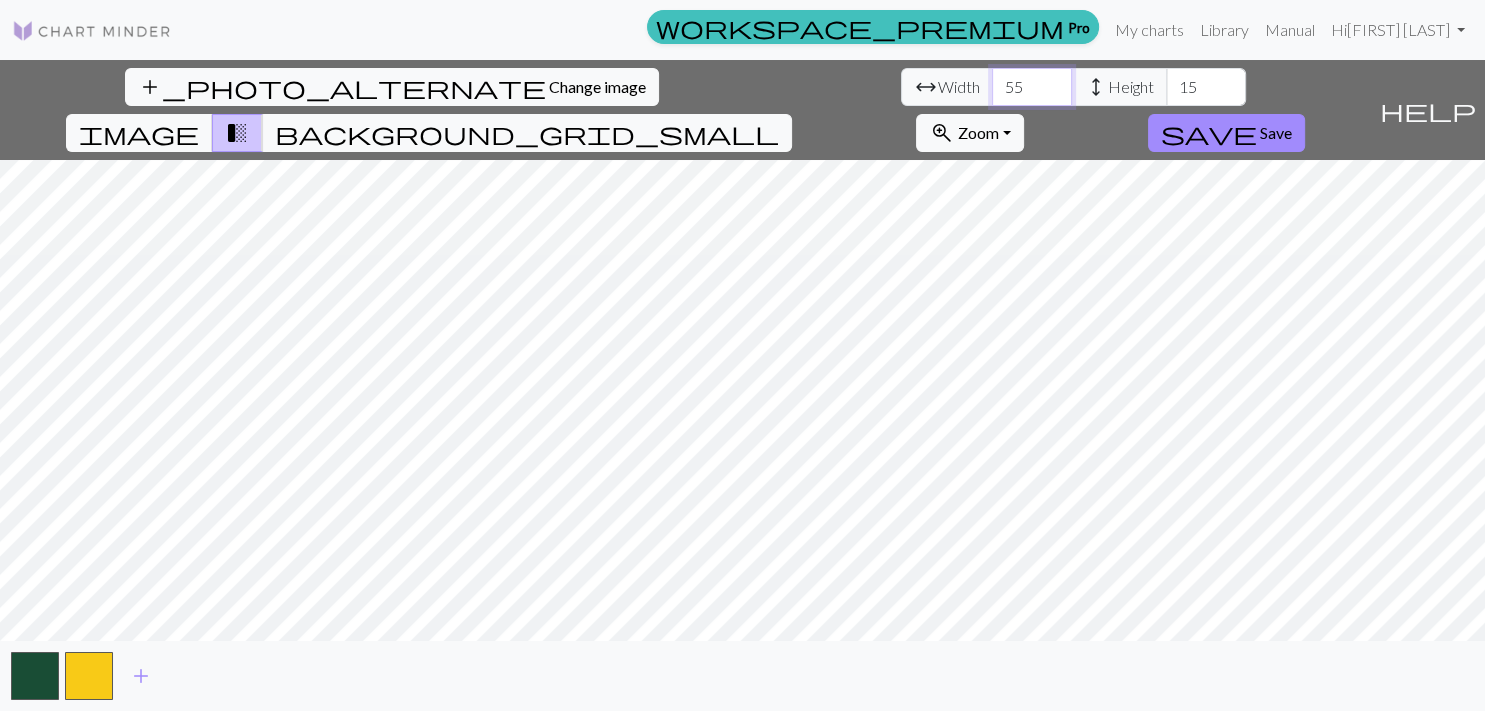type on "55" 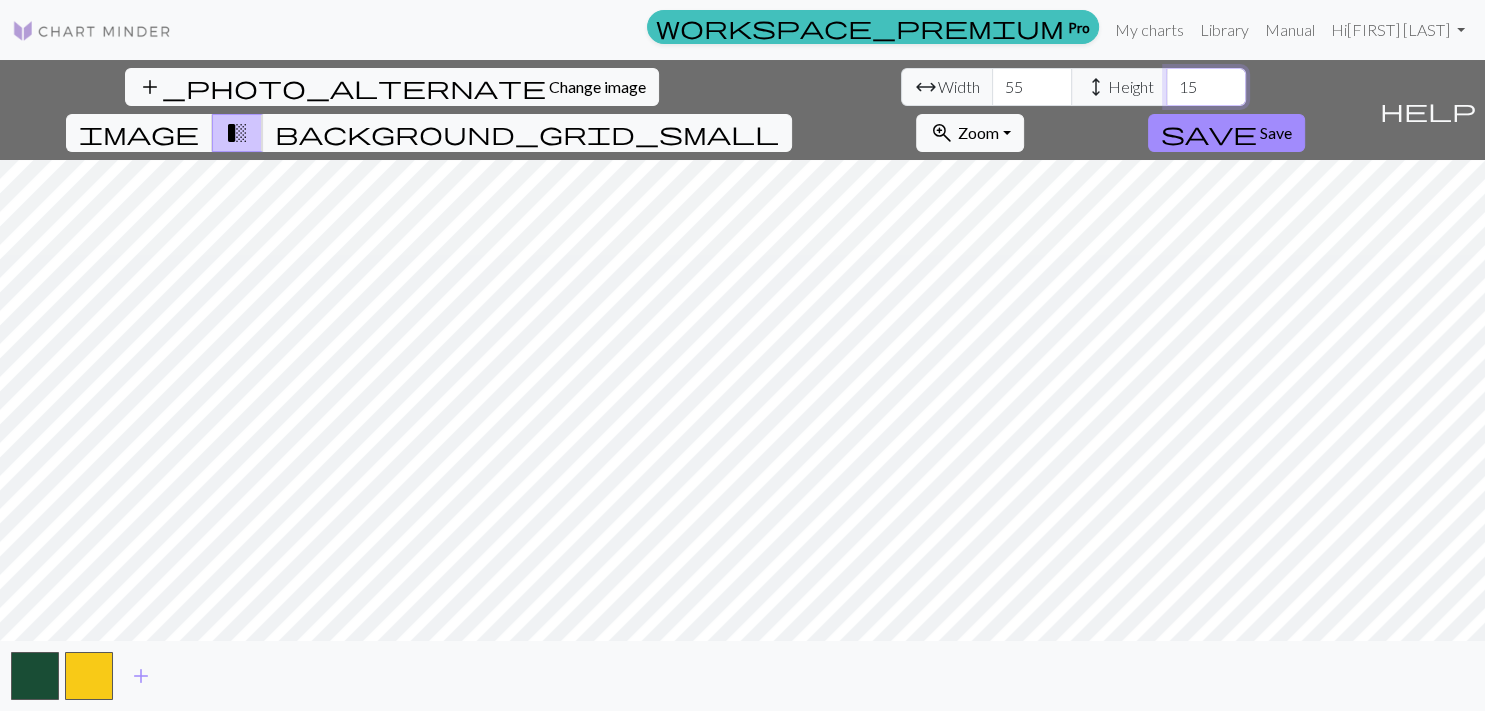 drag, startPoint x: 632, startPoint y: 86, endPoint x: 598, endPoint y: 98, distance: 36.05551 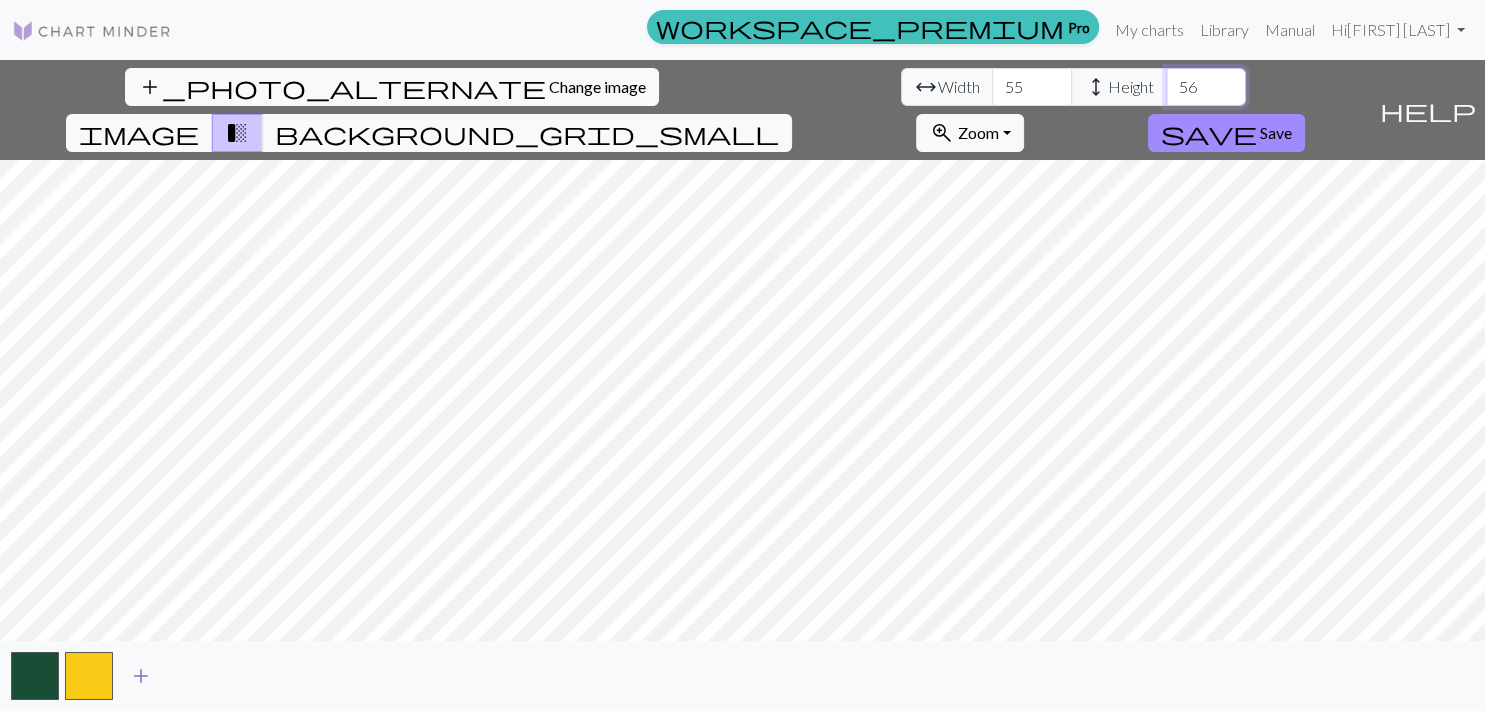 type on "56" 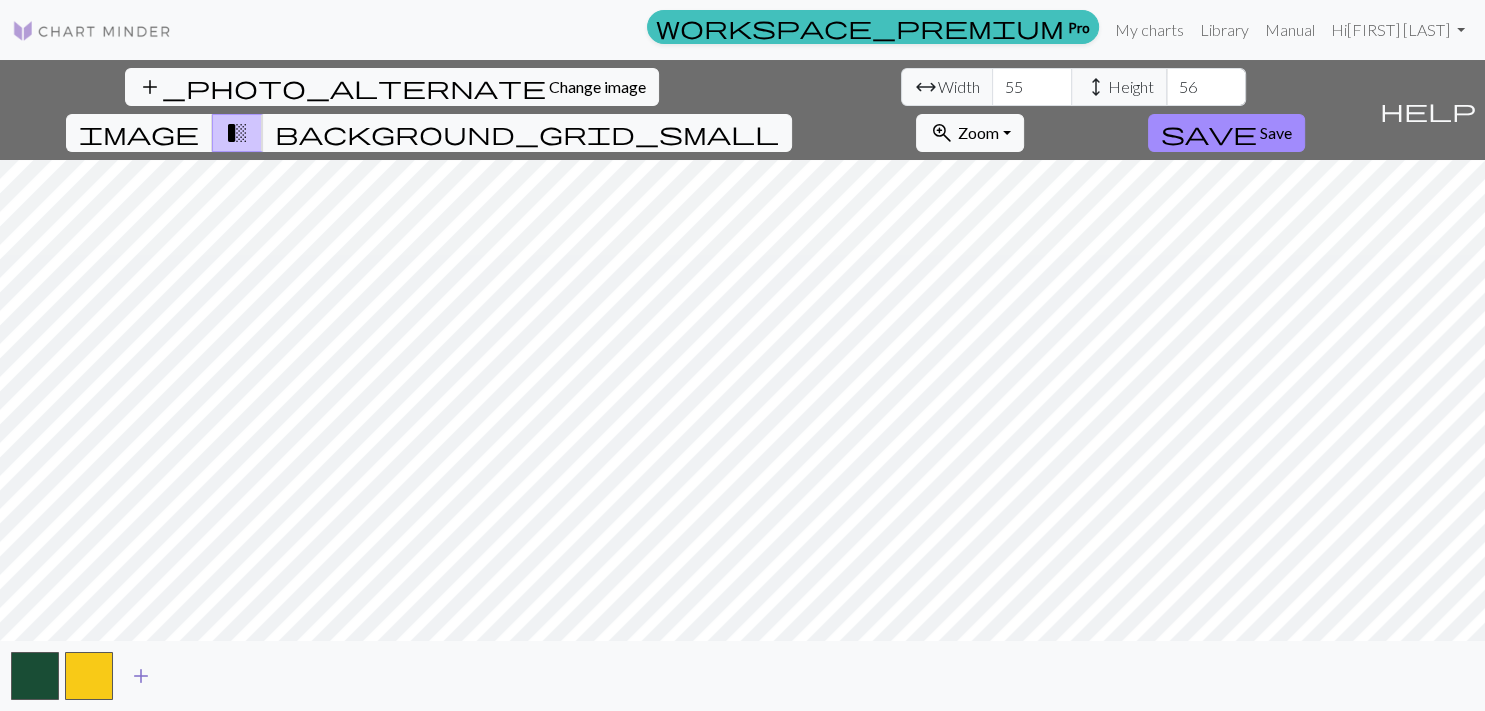 click on "add" at bounding box center (141, 676) 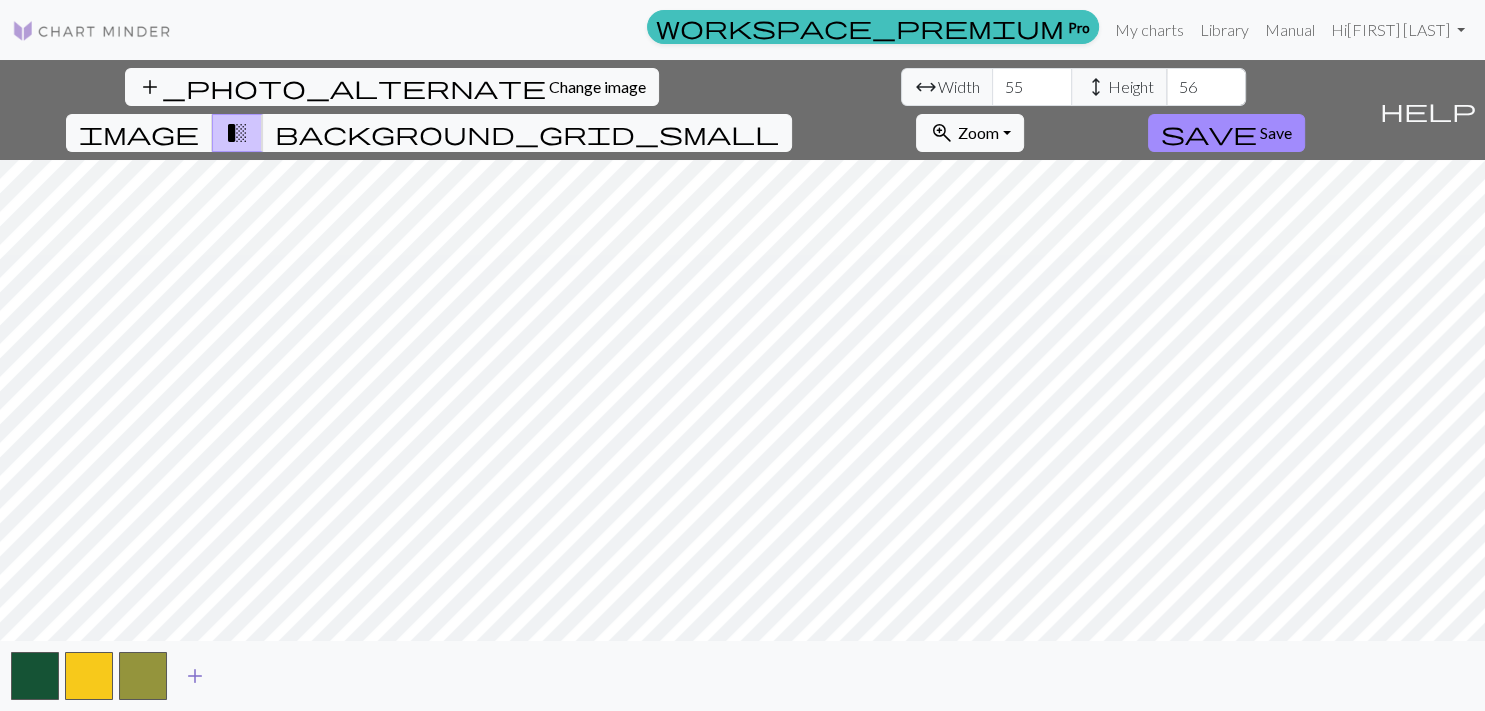 click on "add" at bounding box center (195, 676) 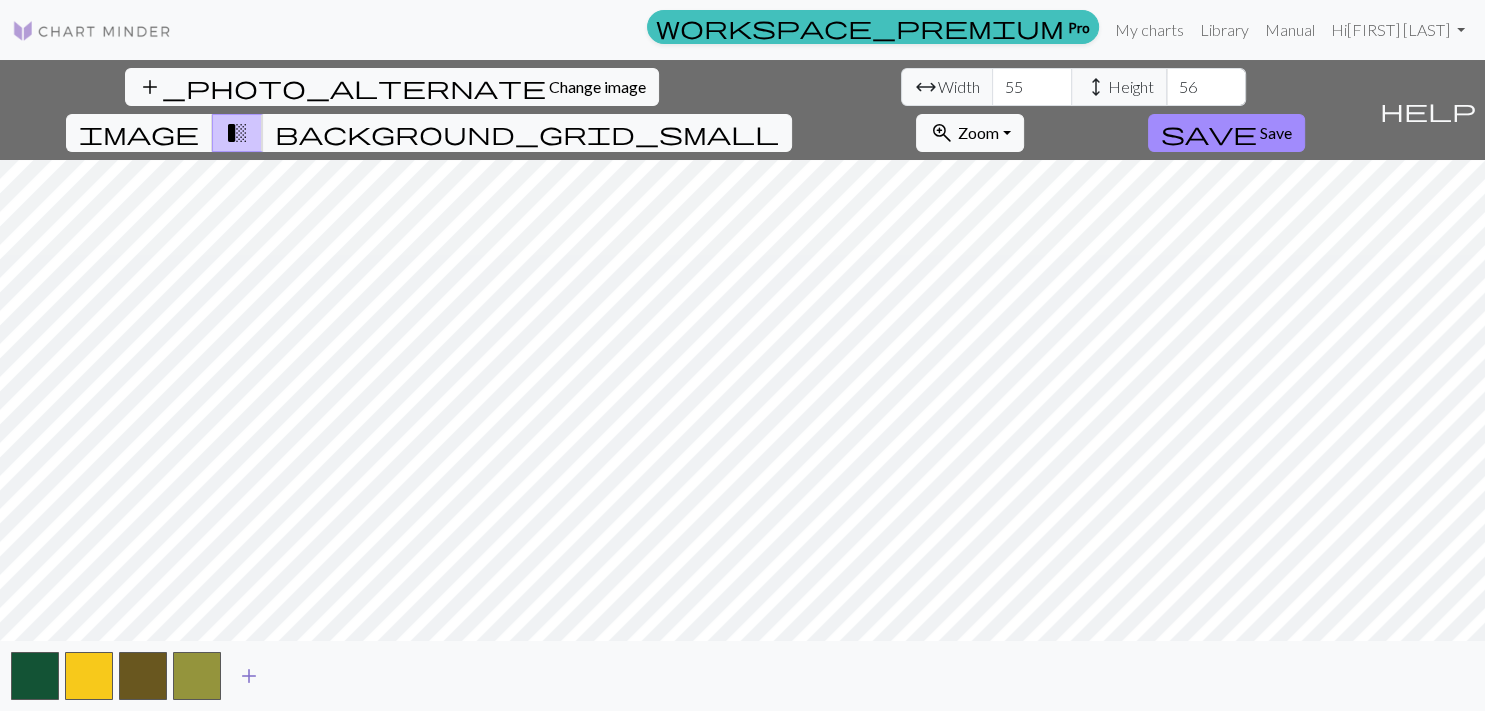 click on "add" at bounding box center [249, 676] 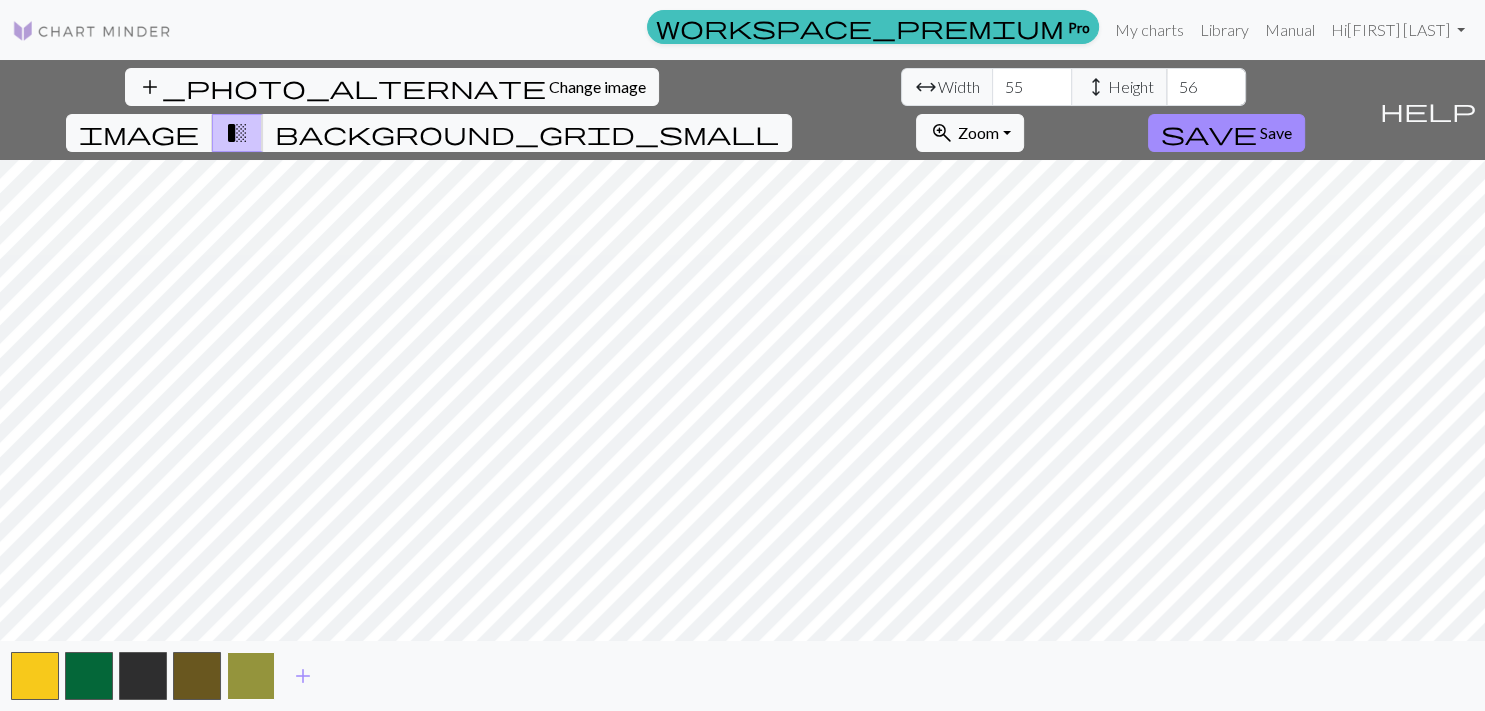 click at bounding box center (251, 676) 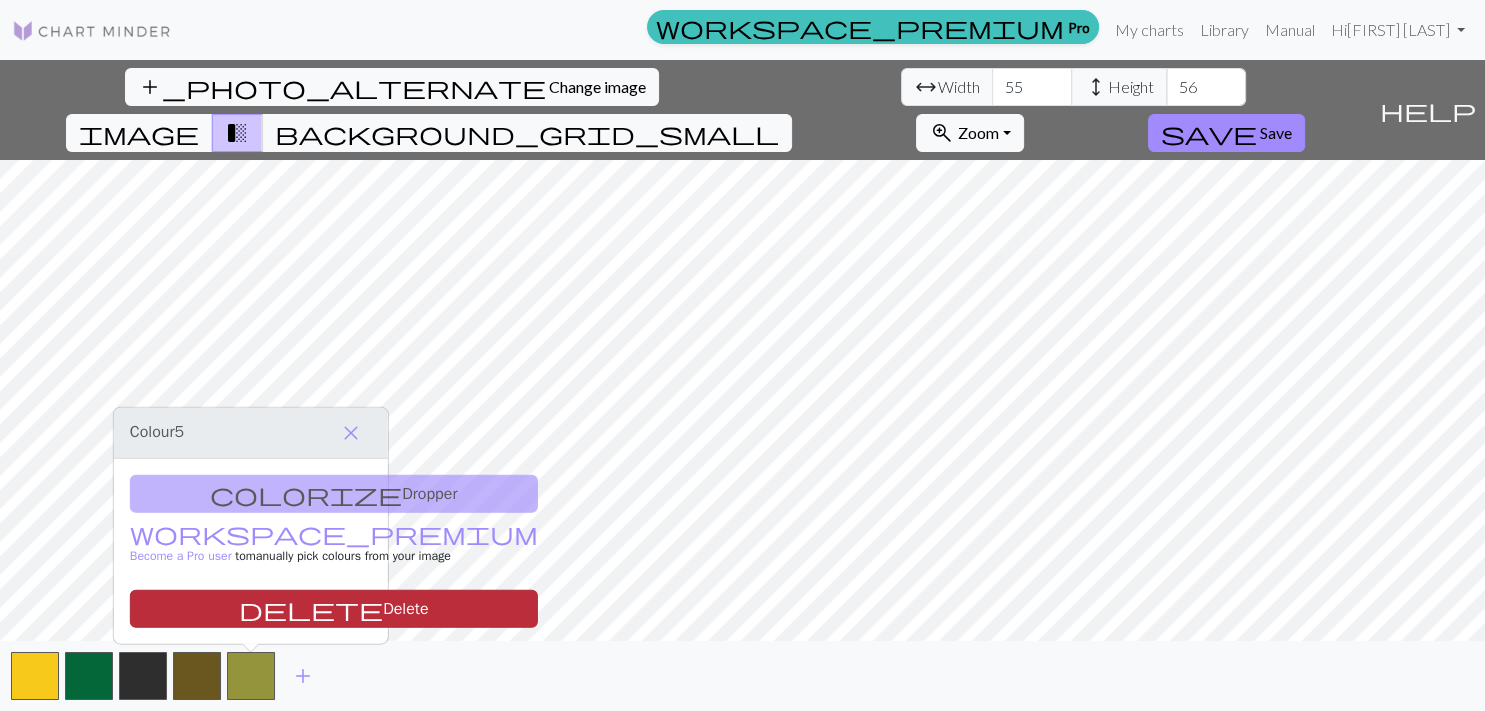 click on "delete Delete" at bounding box center (334, 609) 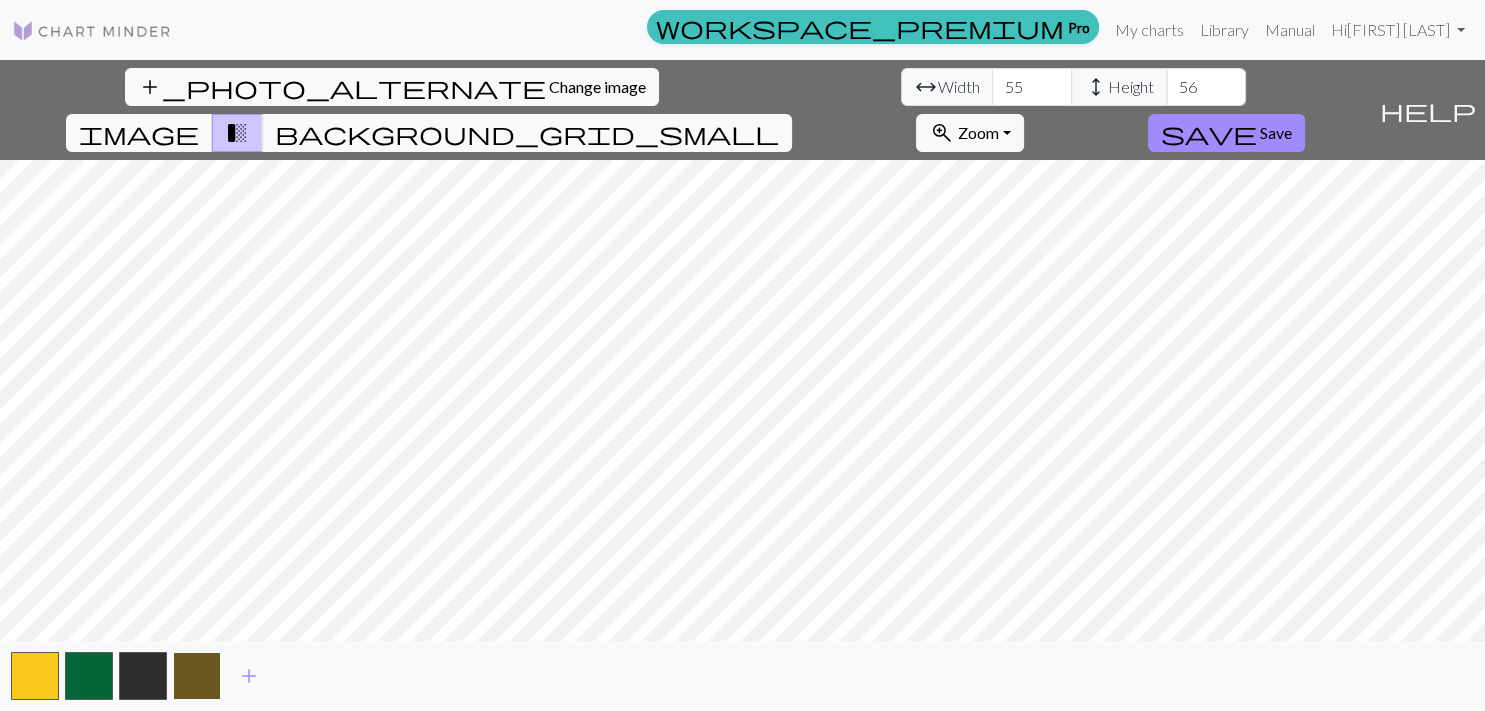 click at bounding box center (197, 676) 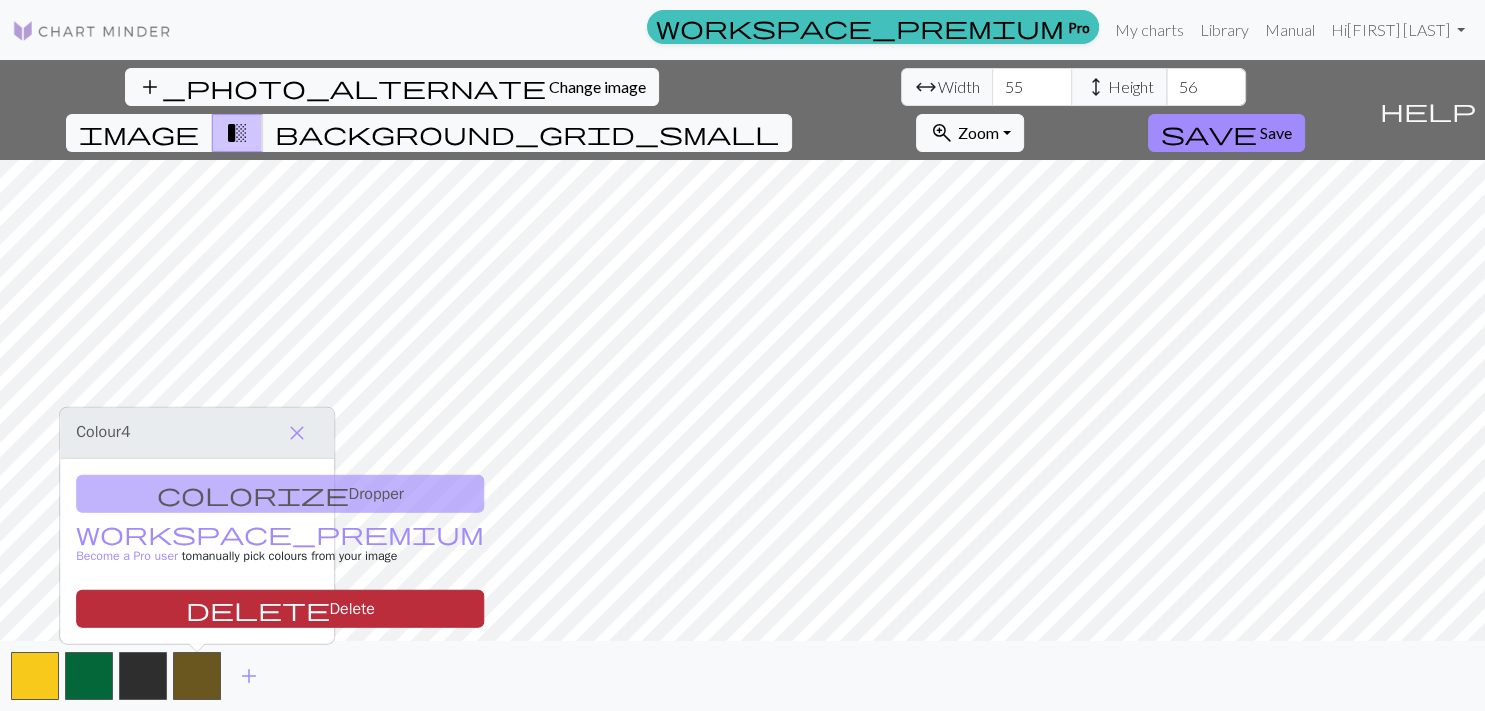 click on "delete Delete" at bounding box center (280, 609) 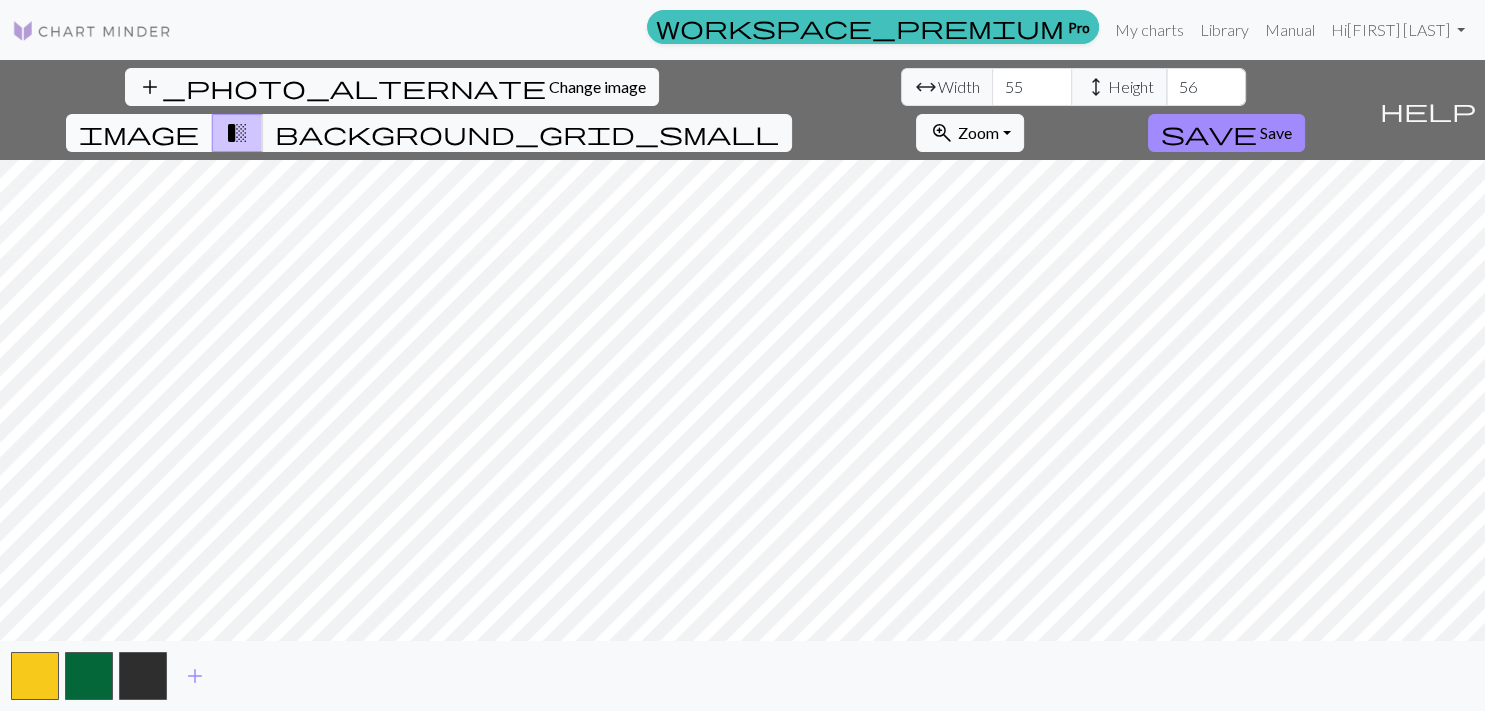 click on "image" at bounding box center (139, 133) 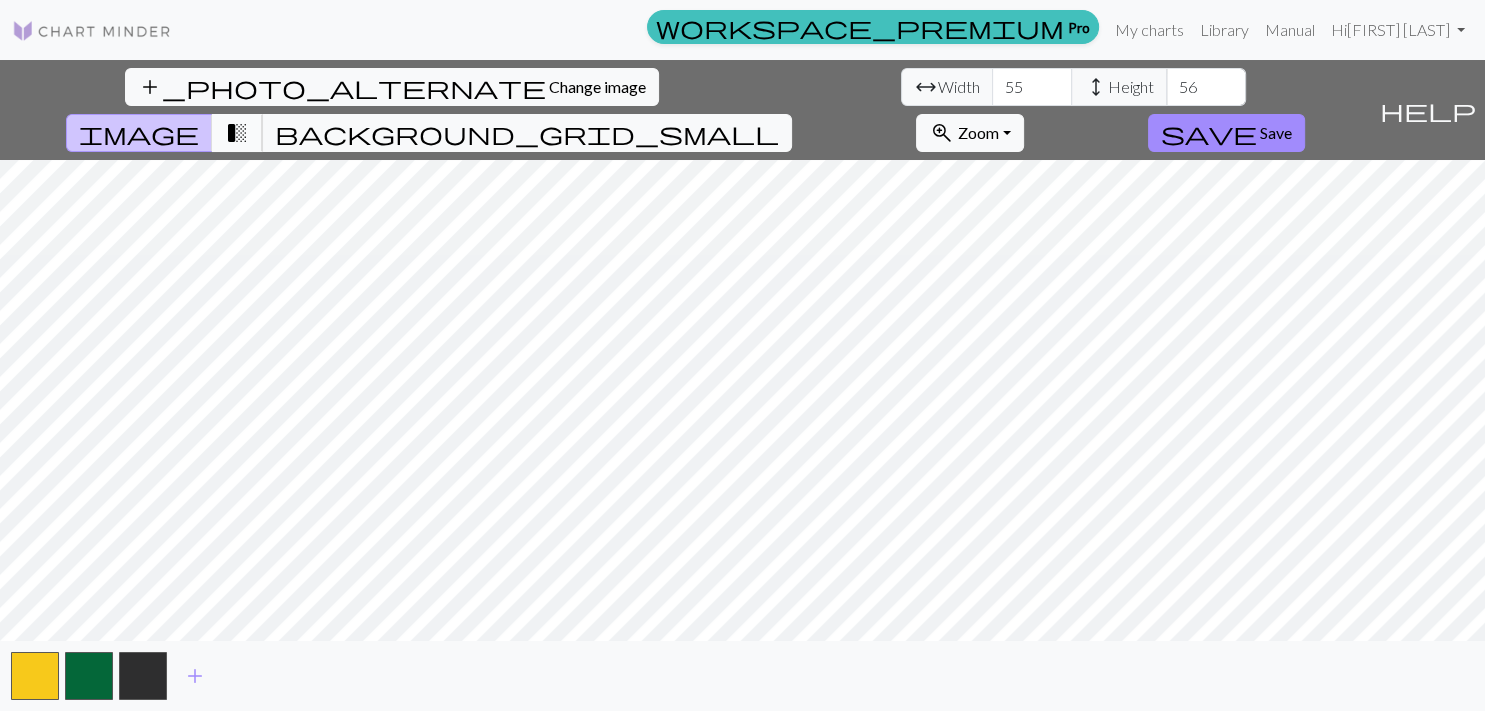 click on "transition_fade" at bounding box center (237, 133) 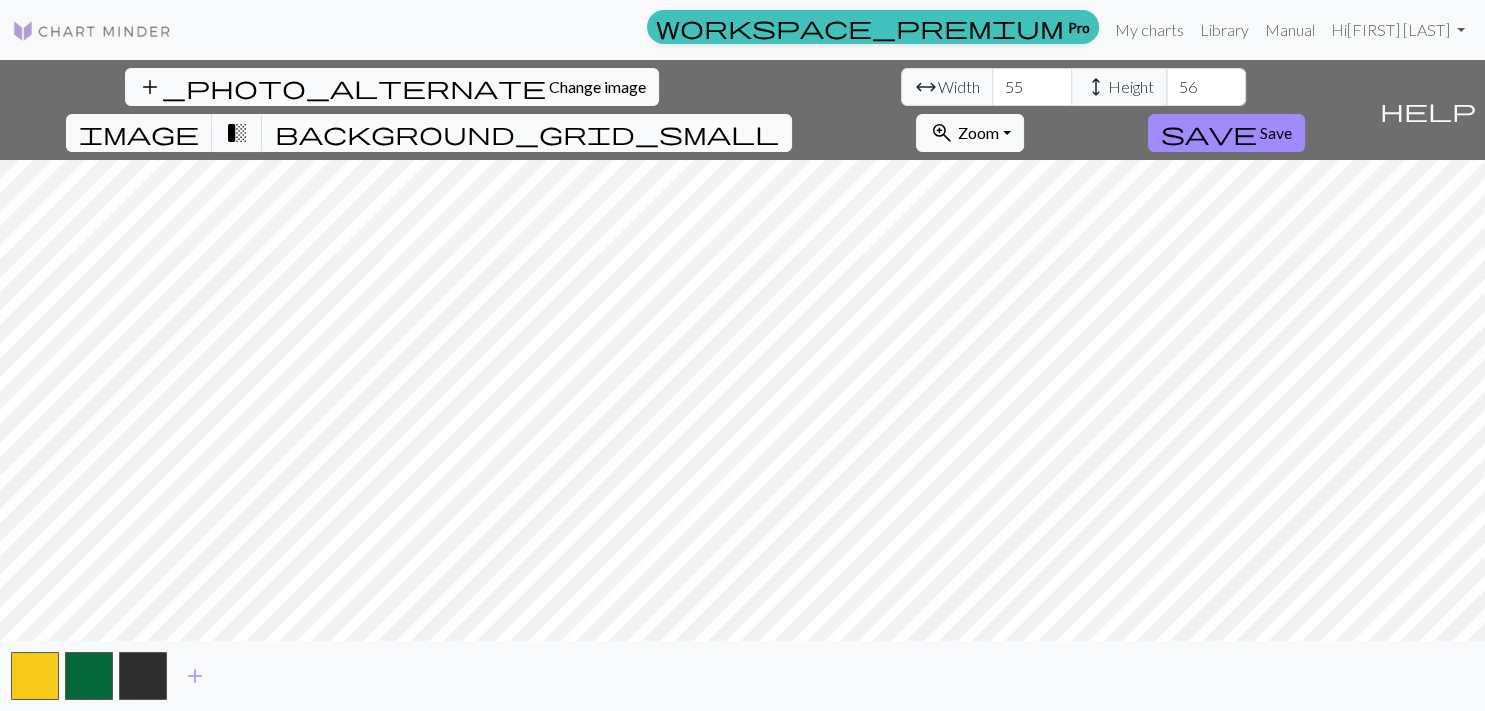 click on "background_grid_small" at bounding box center [527, 133] 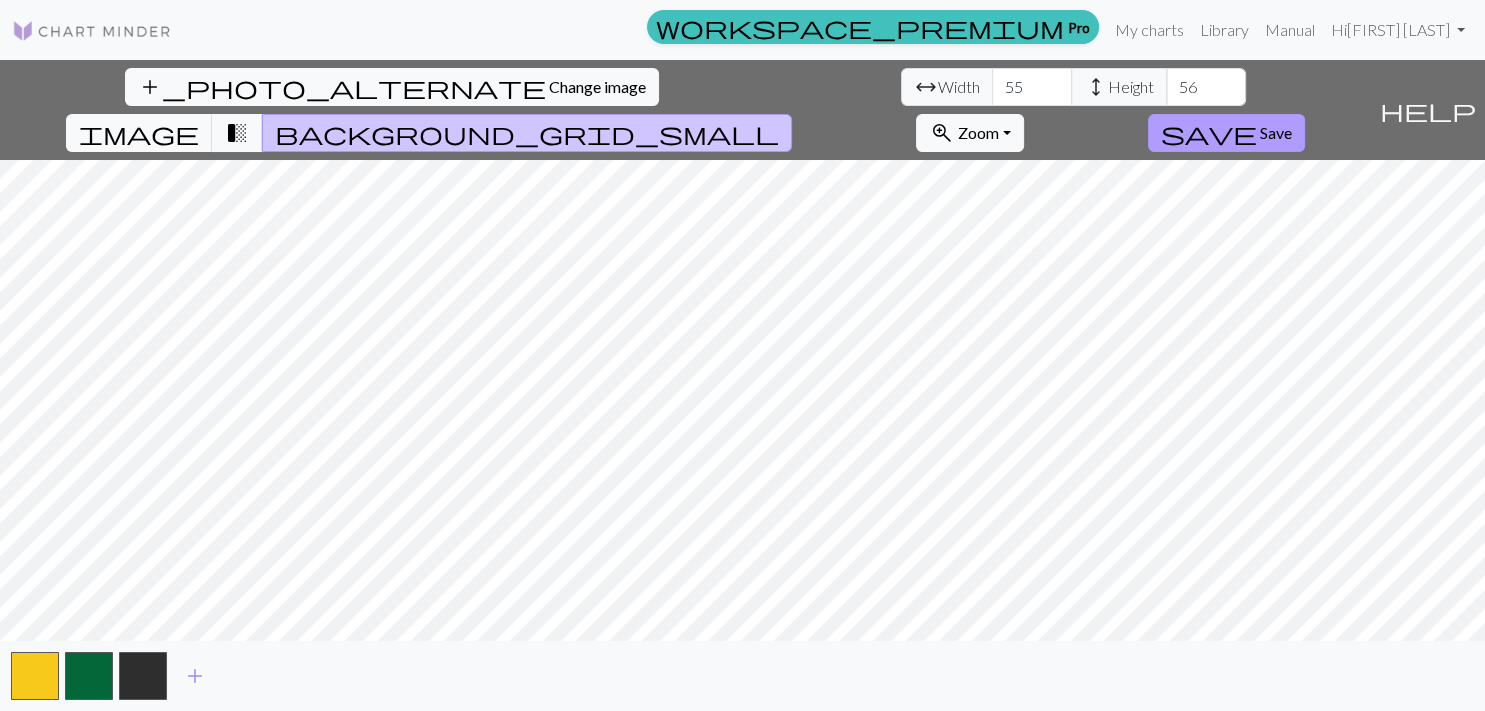 click on "Save" at bounding box center (1276, 132) 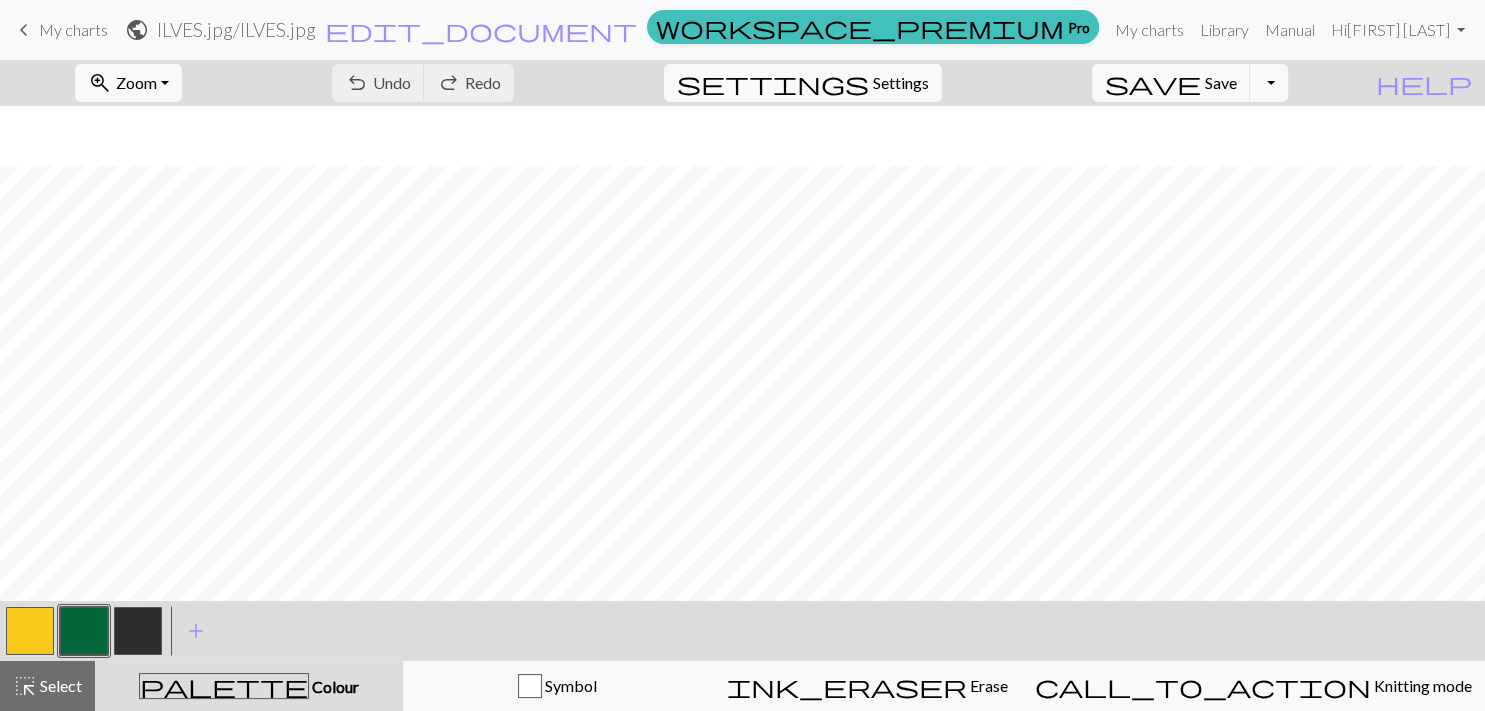 scroll, scrollTop: 639, scrollLeft: 0, axis: vertical 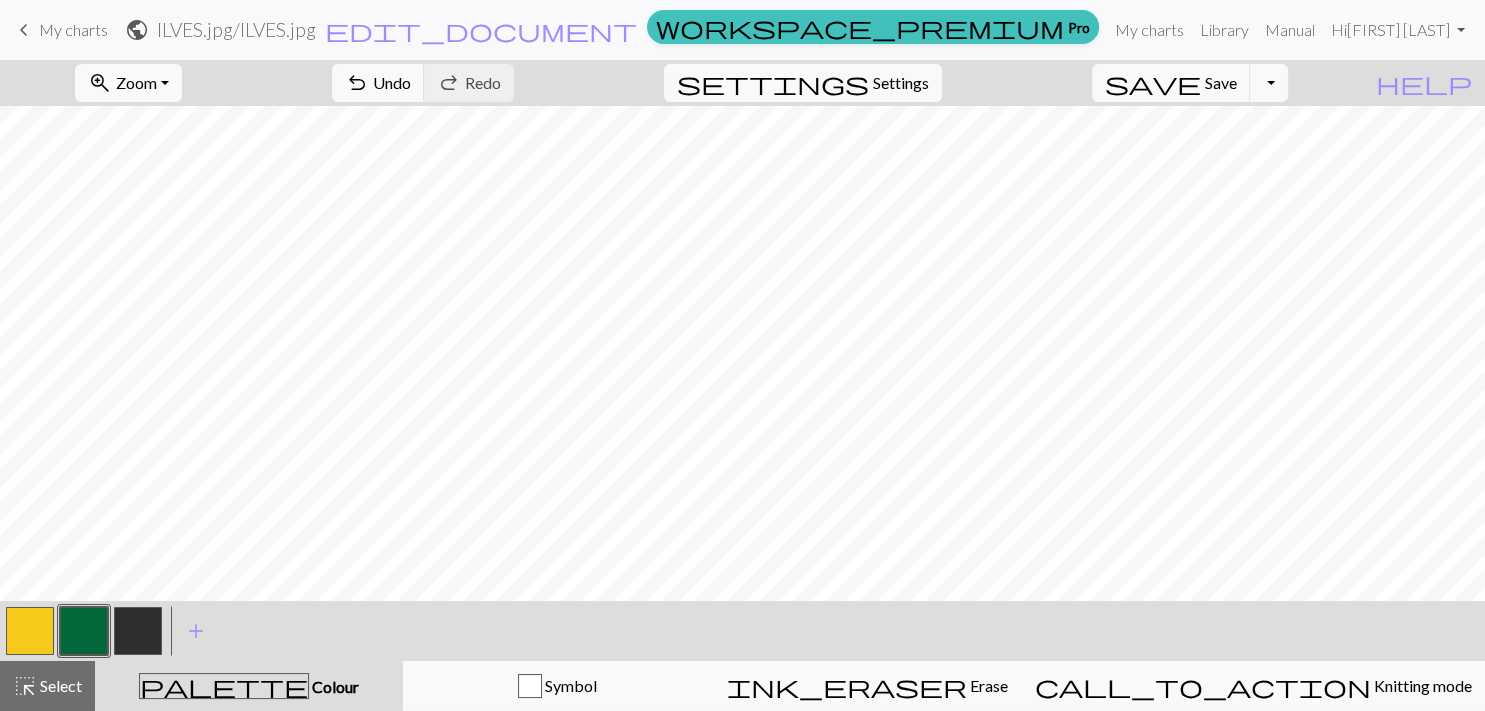 click at bounding box center [30, 631] 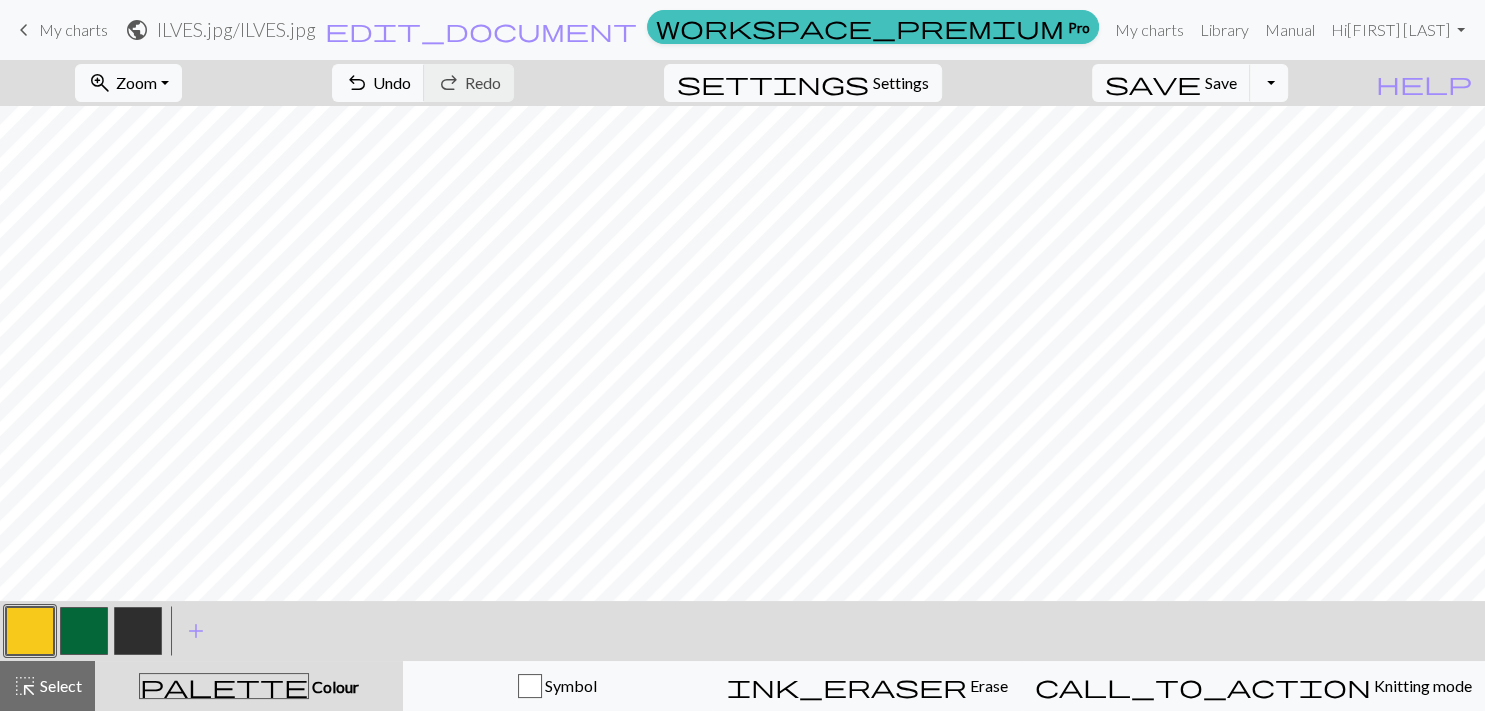 click at bounding box center [138, 631] 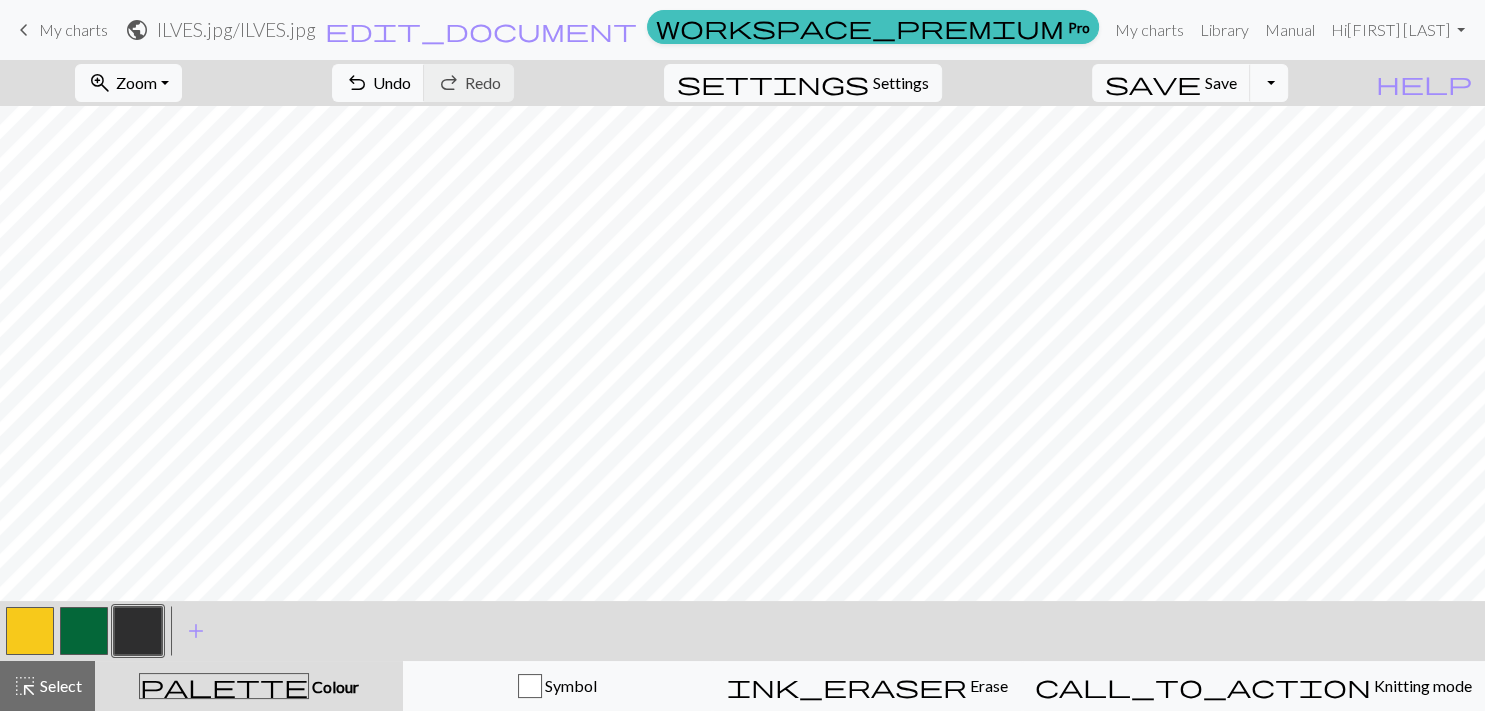 click at bounding box center (30, 631) 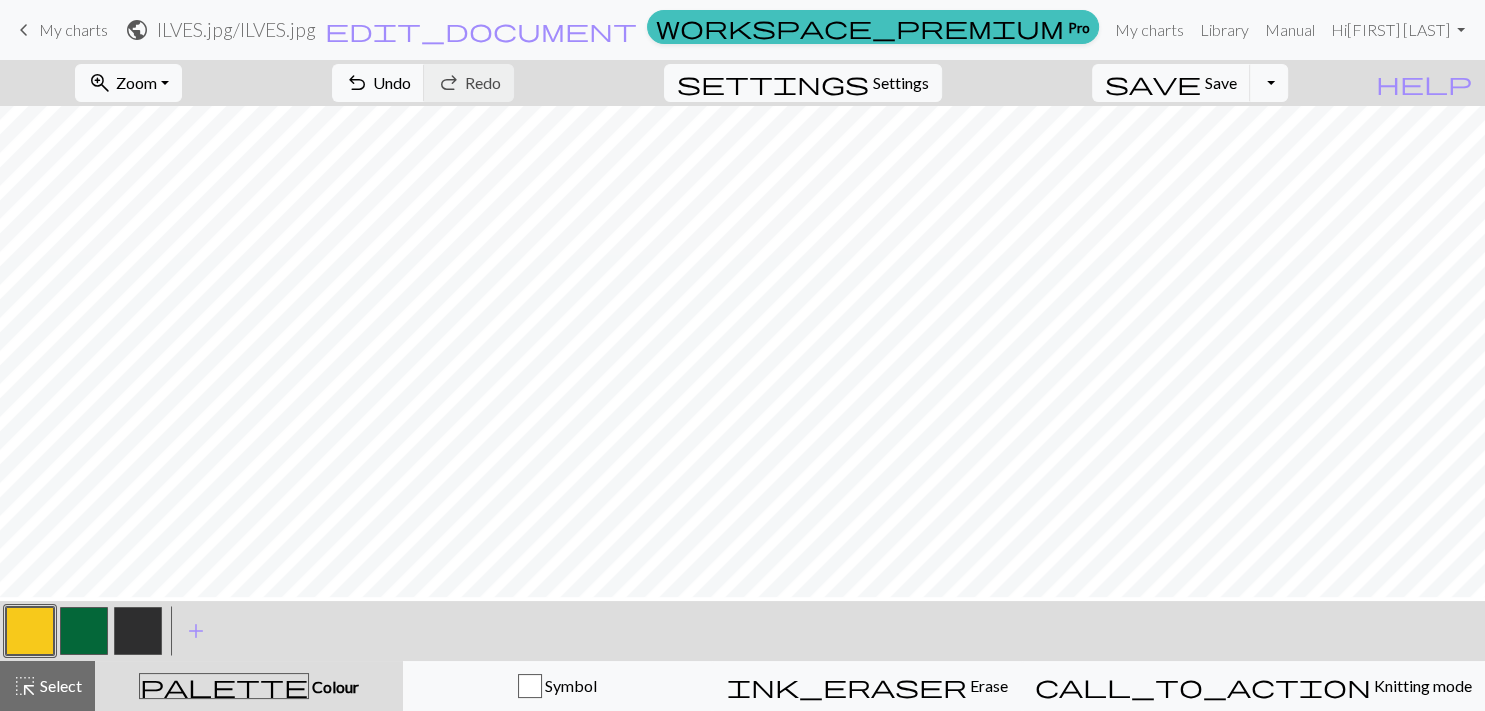 scroll, scrollTop: 271, scrollLeft: 0, axis: vertical 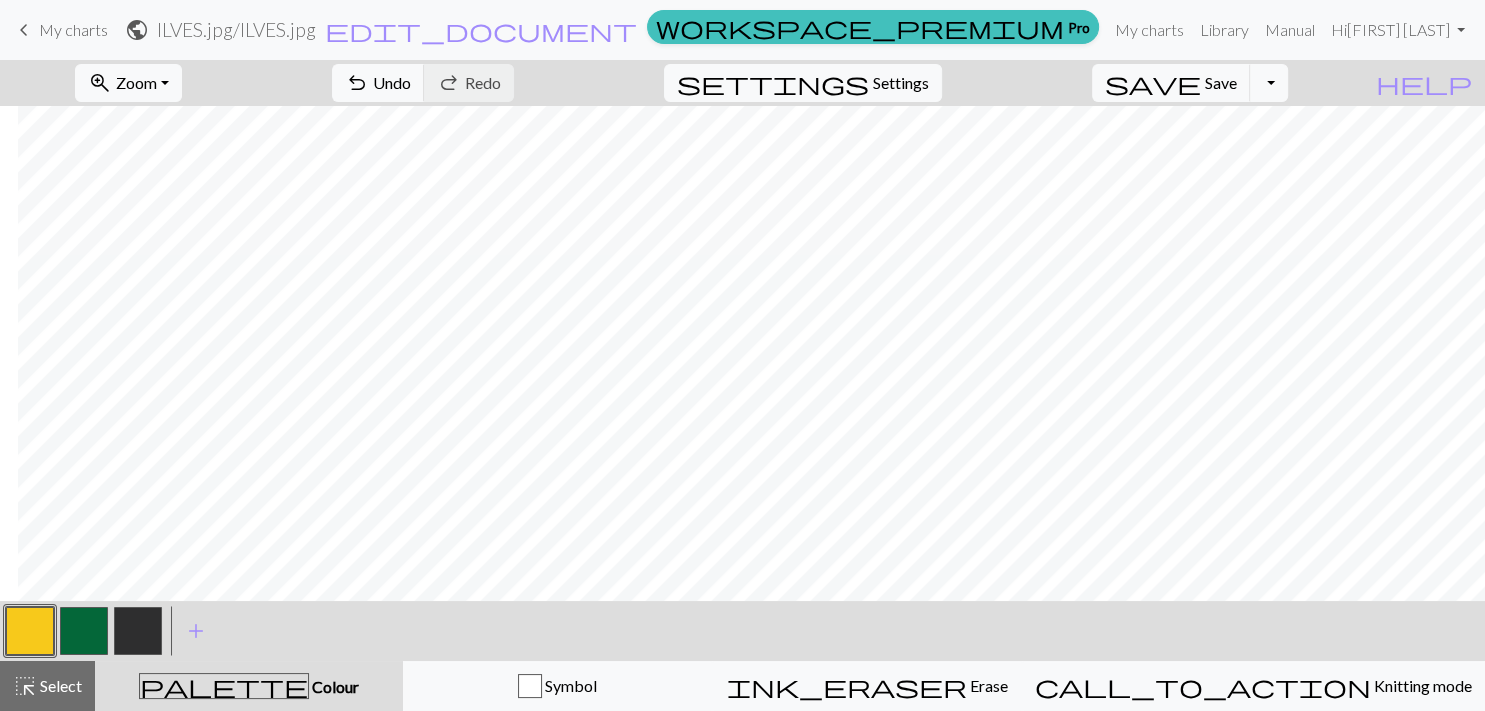 click at bounding box center (138, 631) 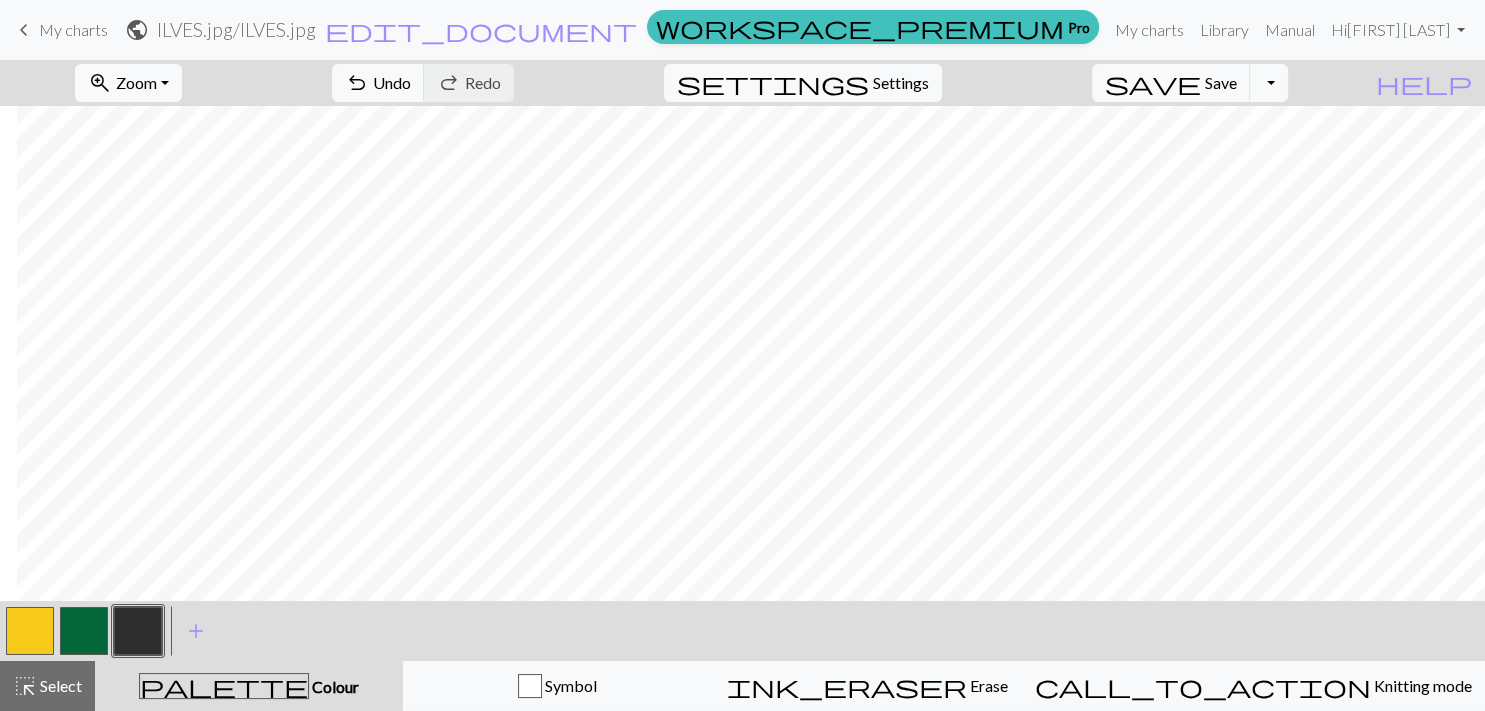 scroll, scrollTop: 77, scrollLeft: 17, axis: both 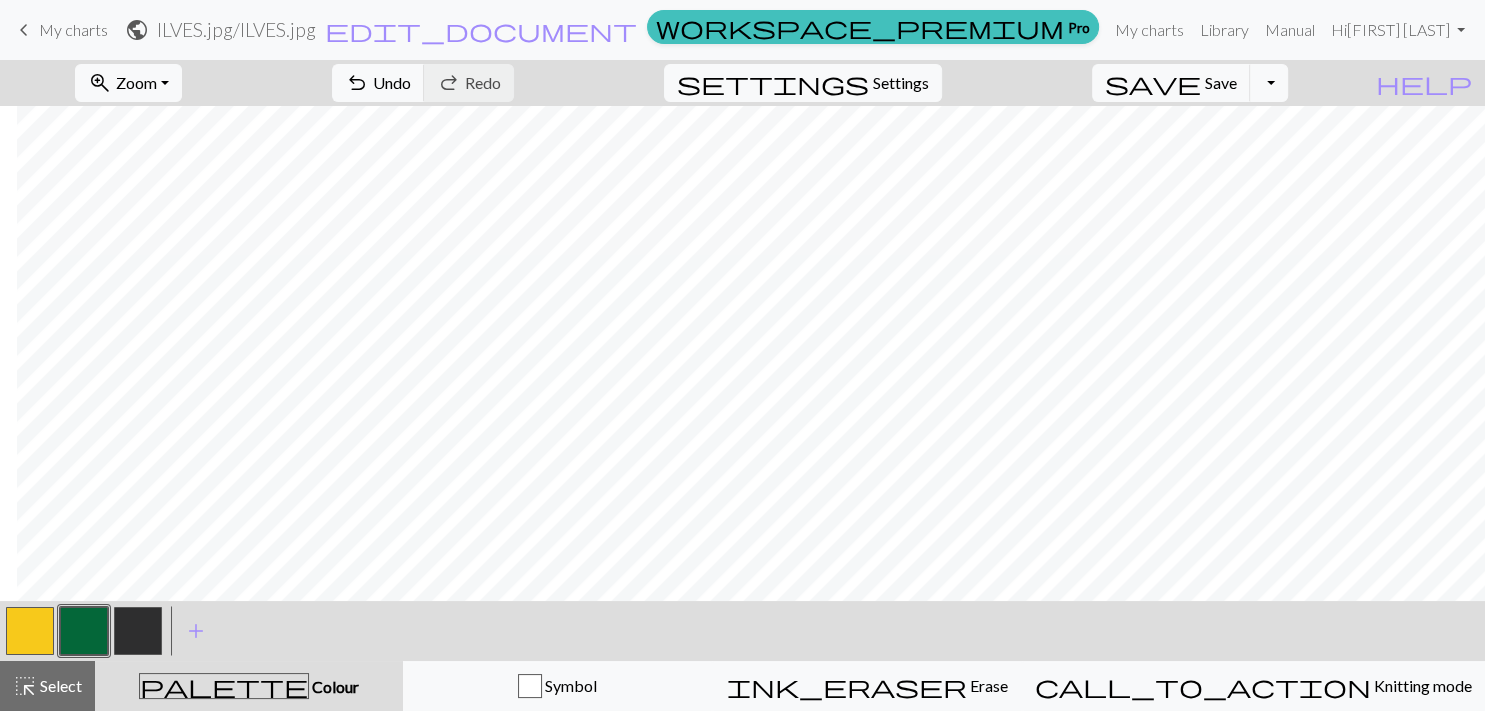 click at bounding box center [138, 631] 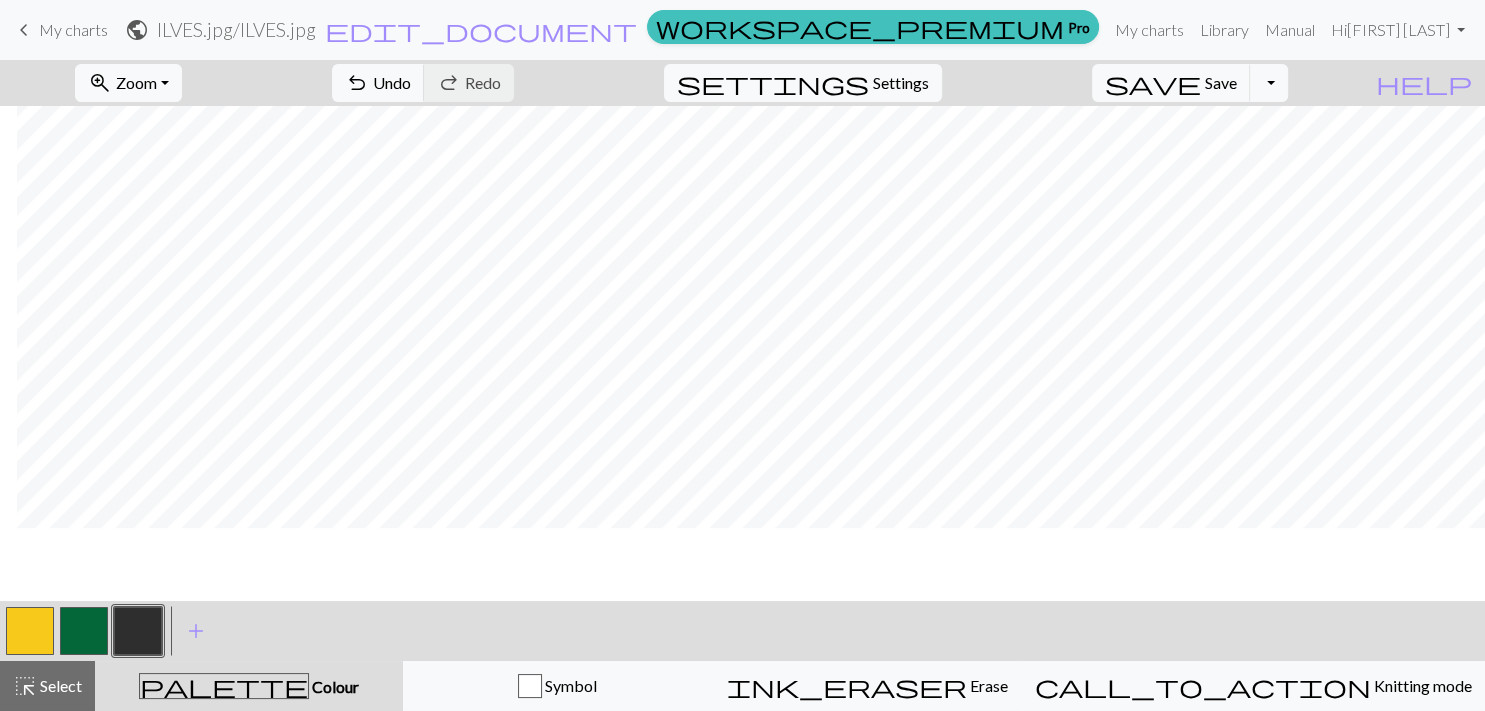 scroll, scrollTop: 0, scrollLeft: 17, axis: horizontal 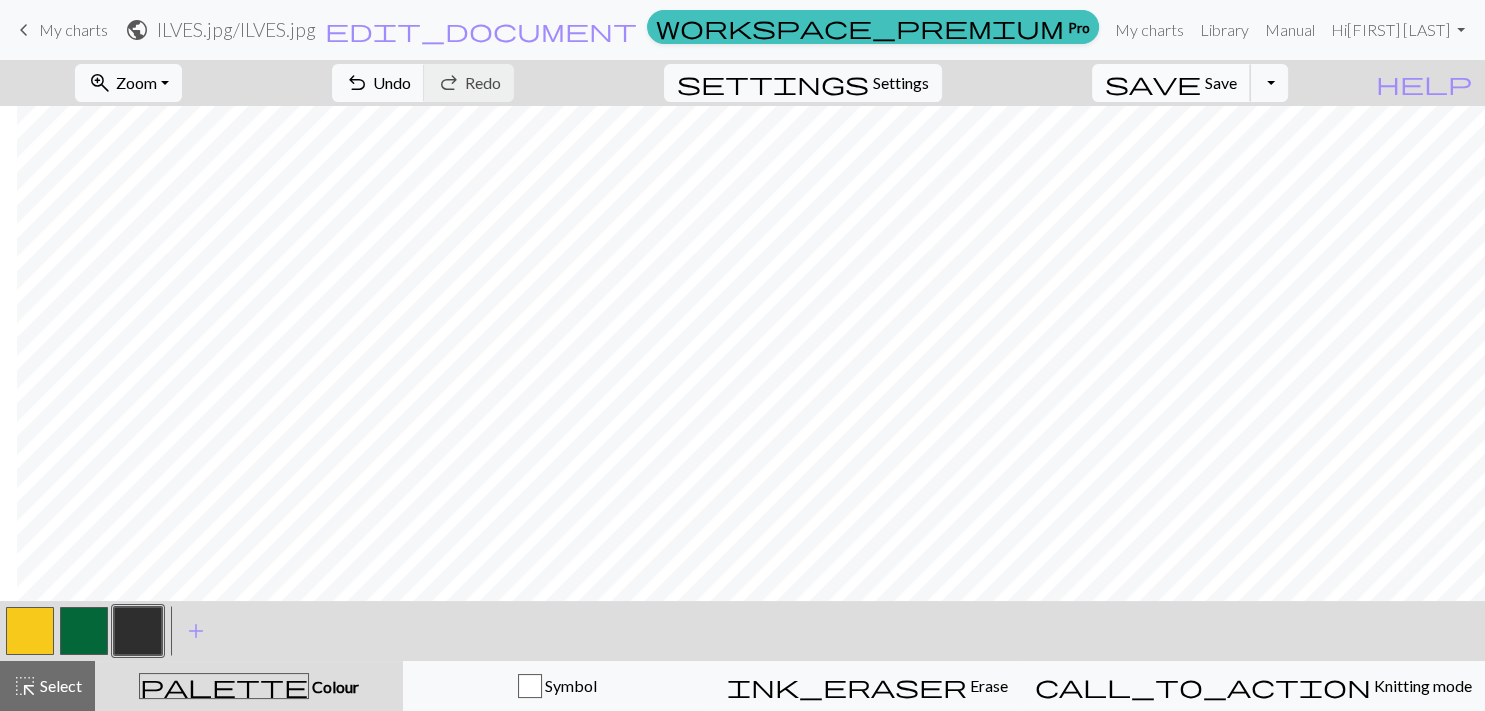 click on "Save" at bounding box center [1221, 82] 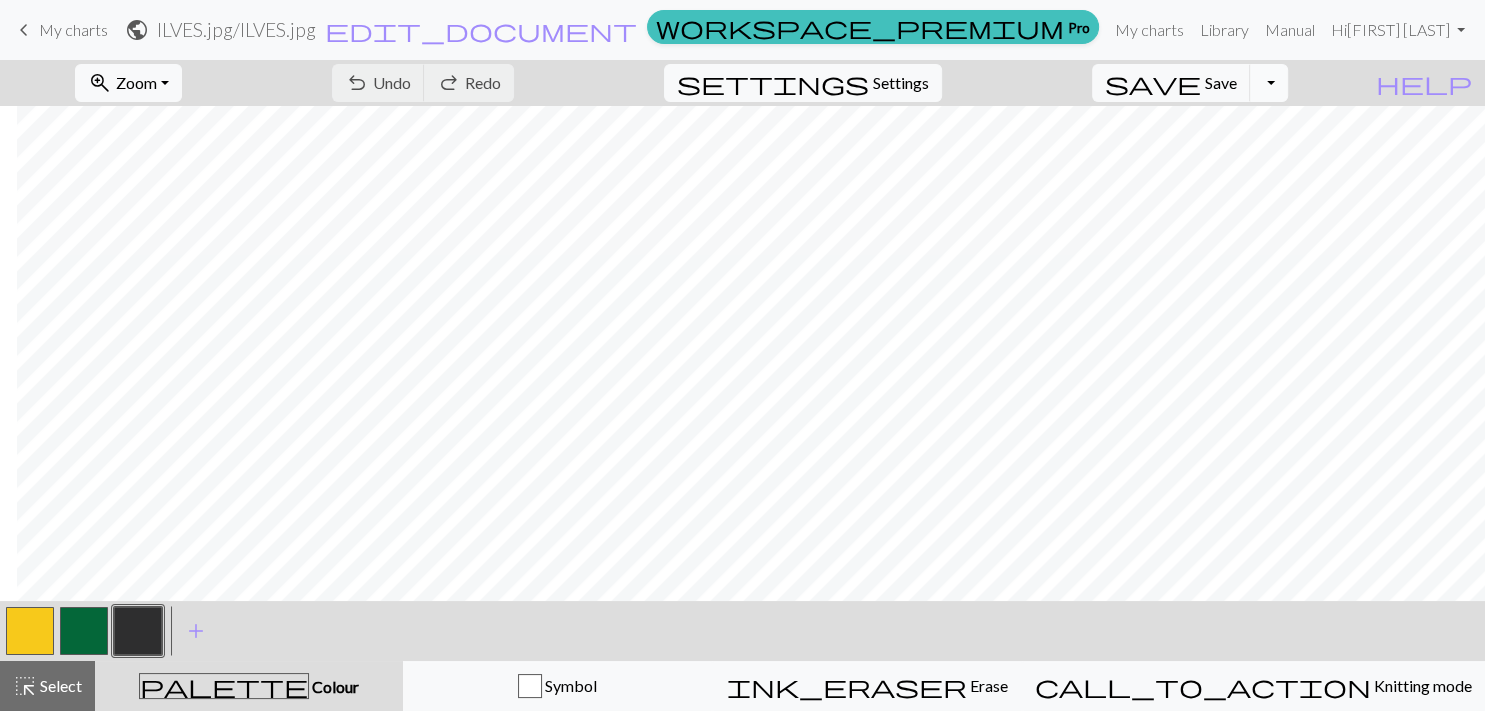 click on "Toggle Dropdown" at bounding box center (1269, 83) 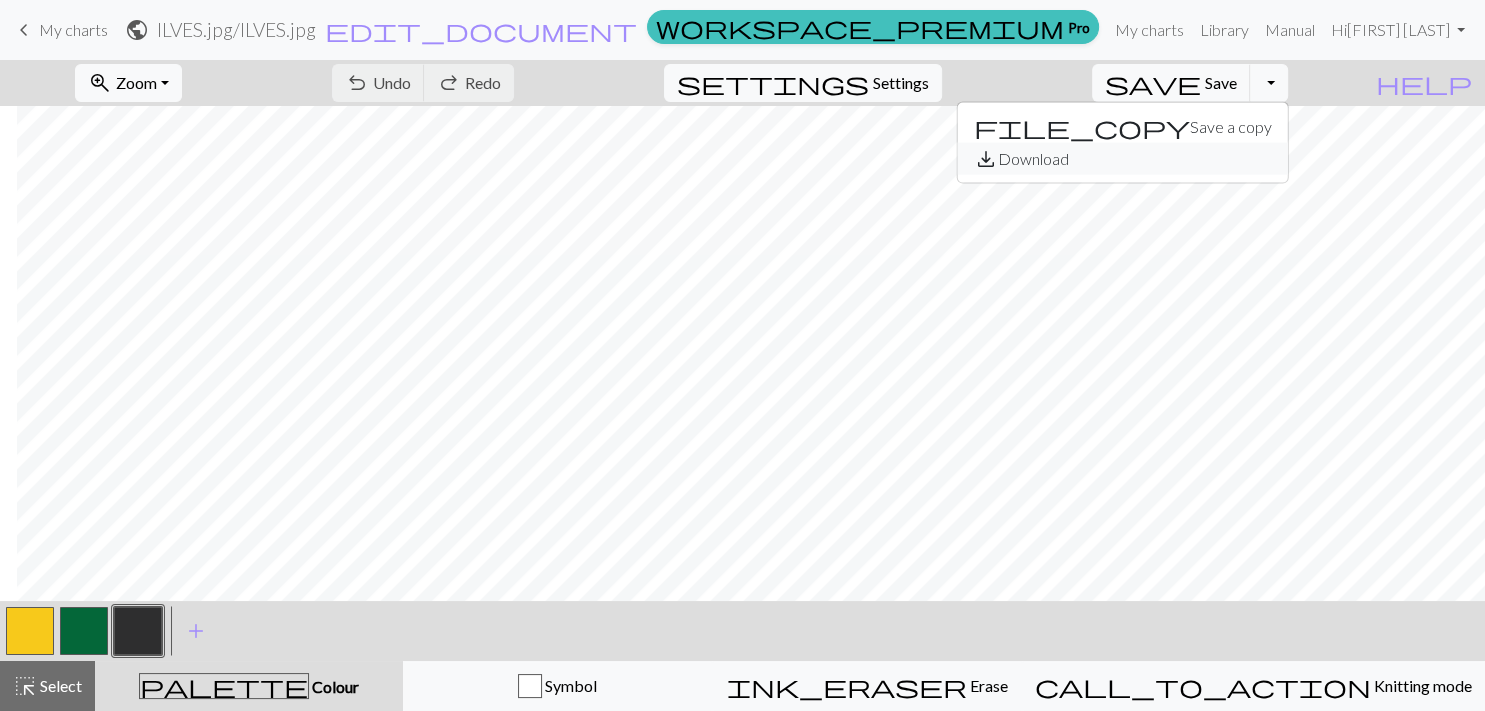 click on "save_alt  Download" at bounding box center (1123, 159) 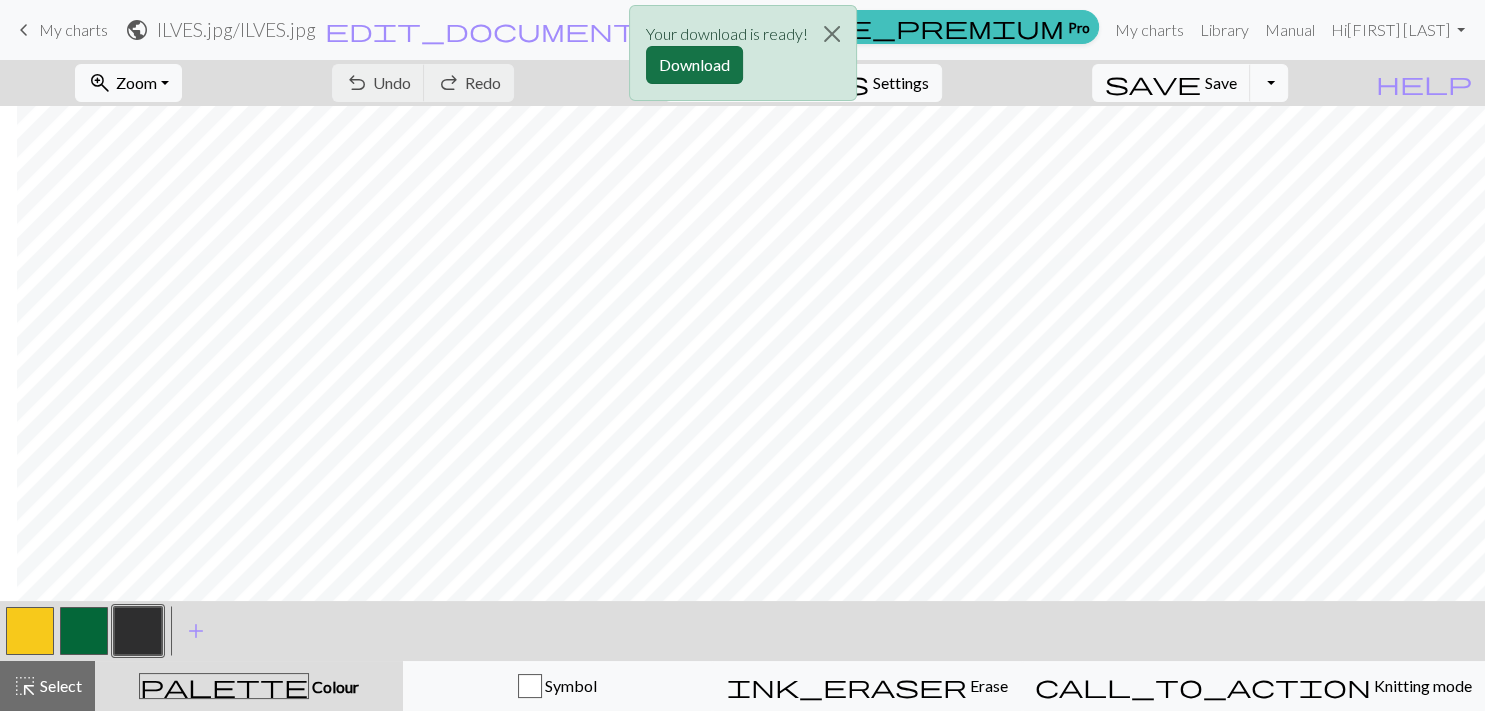click on "Download" at bounding box center (694, 65) 